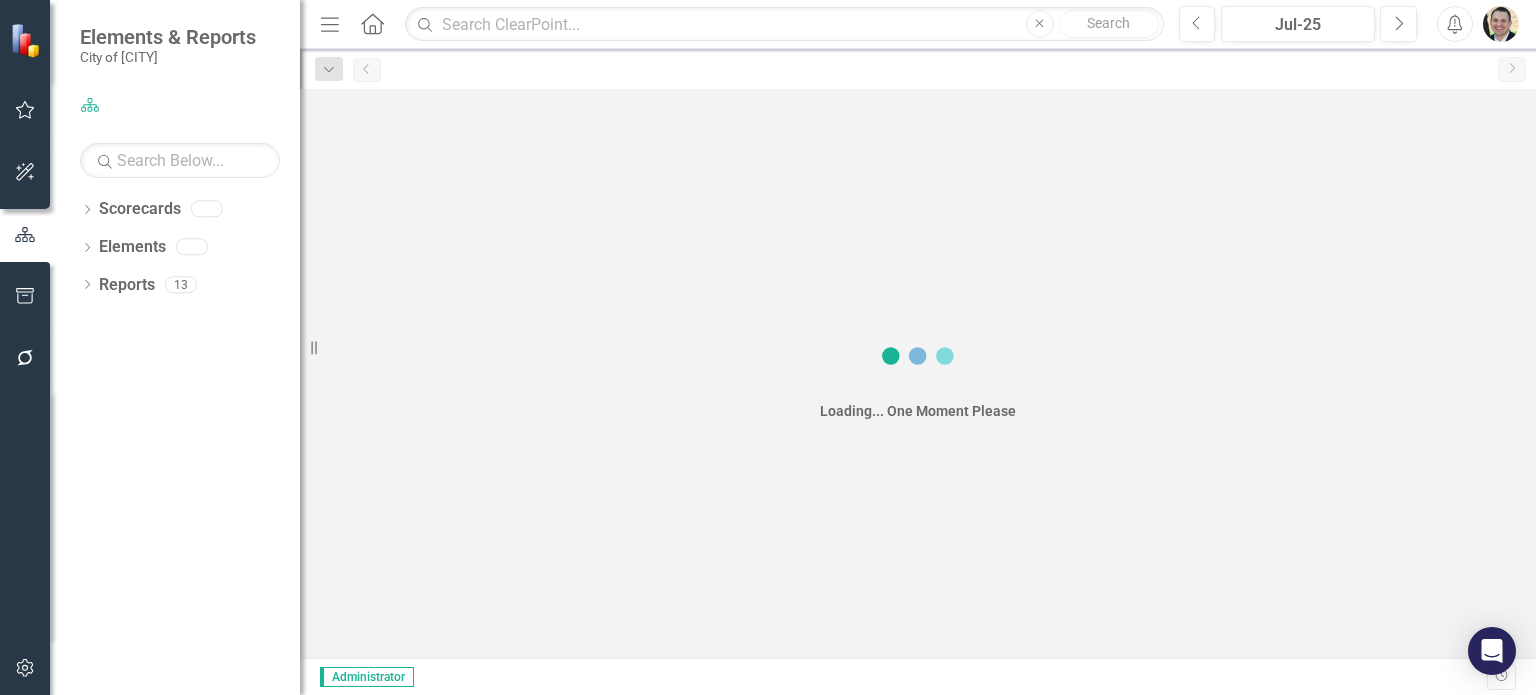 scroll, scrollTop: 0, scrollLeft: 0, axis: both 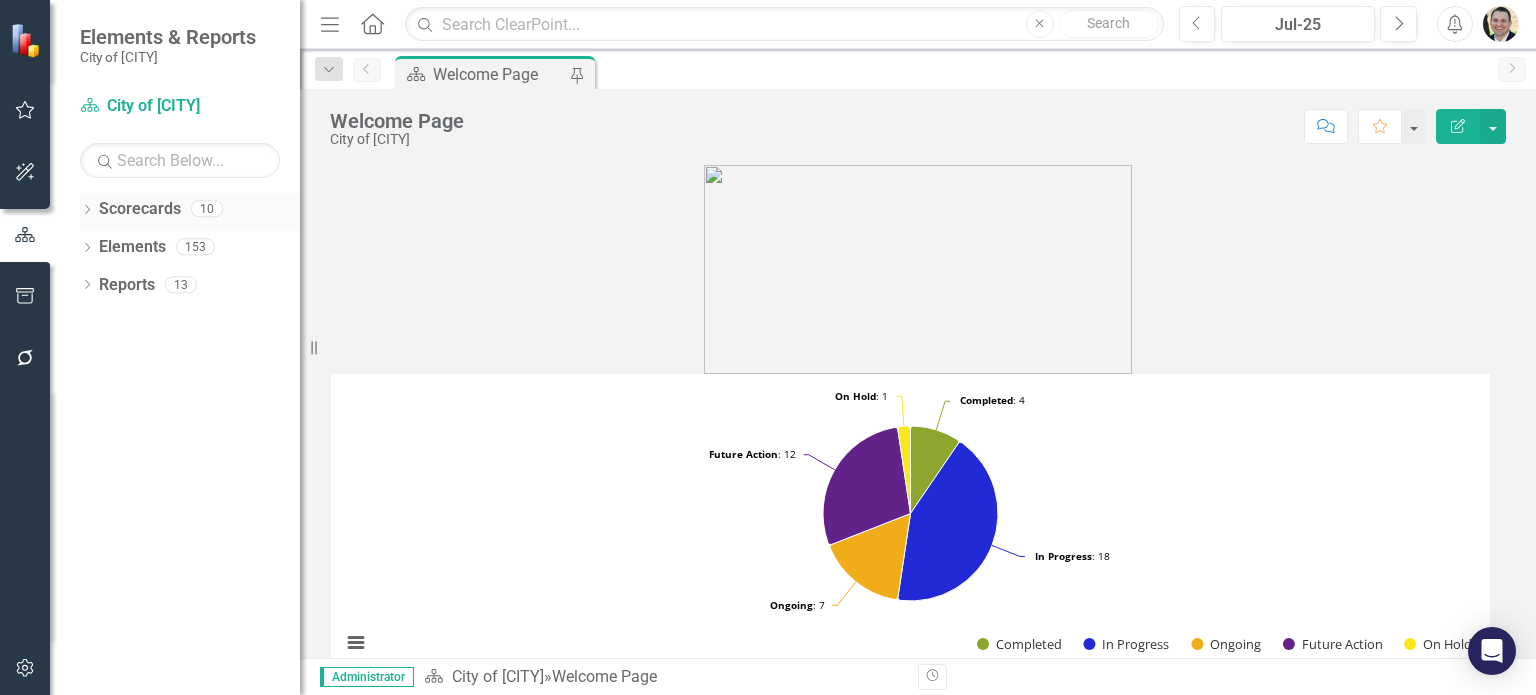 click on "Dropdown" 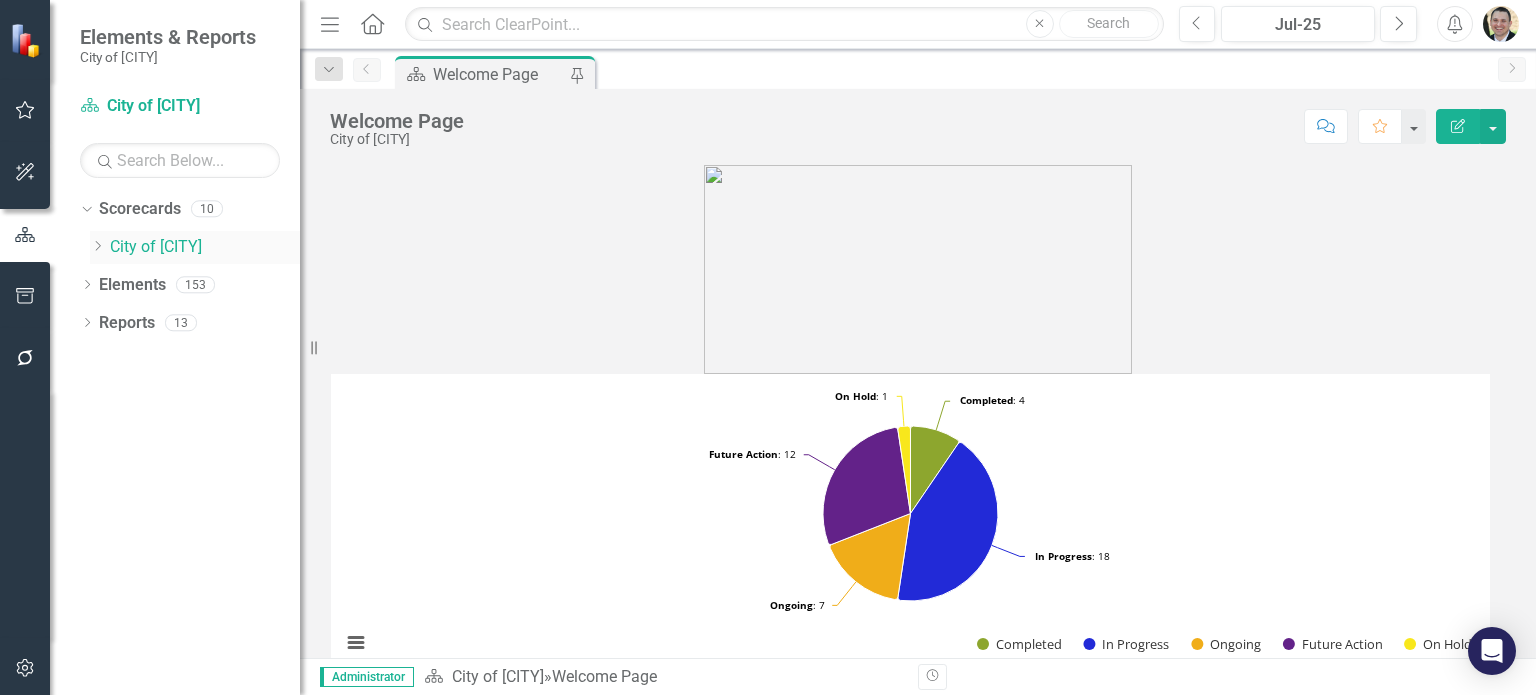 click on "Dropdown" 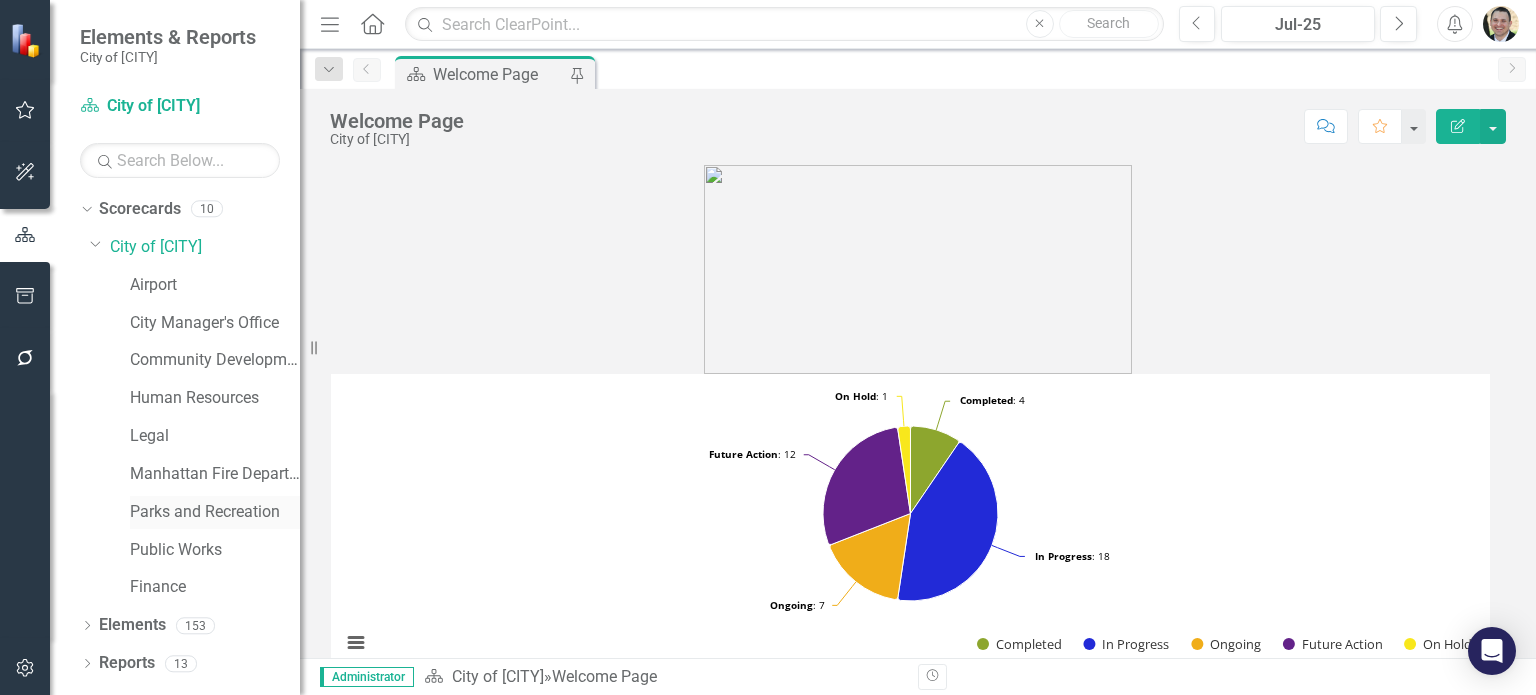 click on "Parks and Recreation" at bounding box center [215, 512] 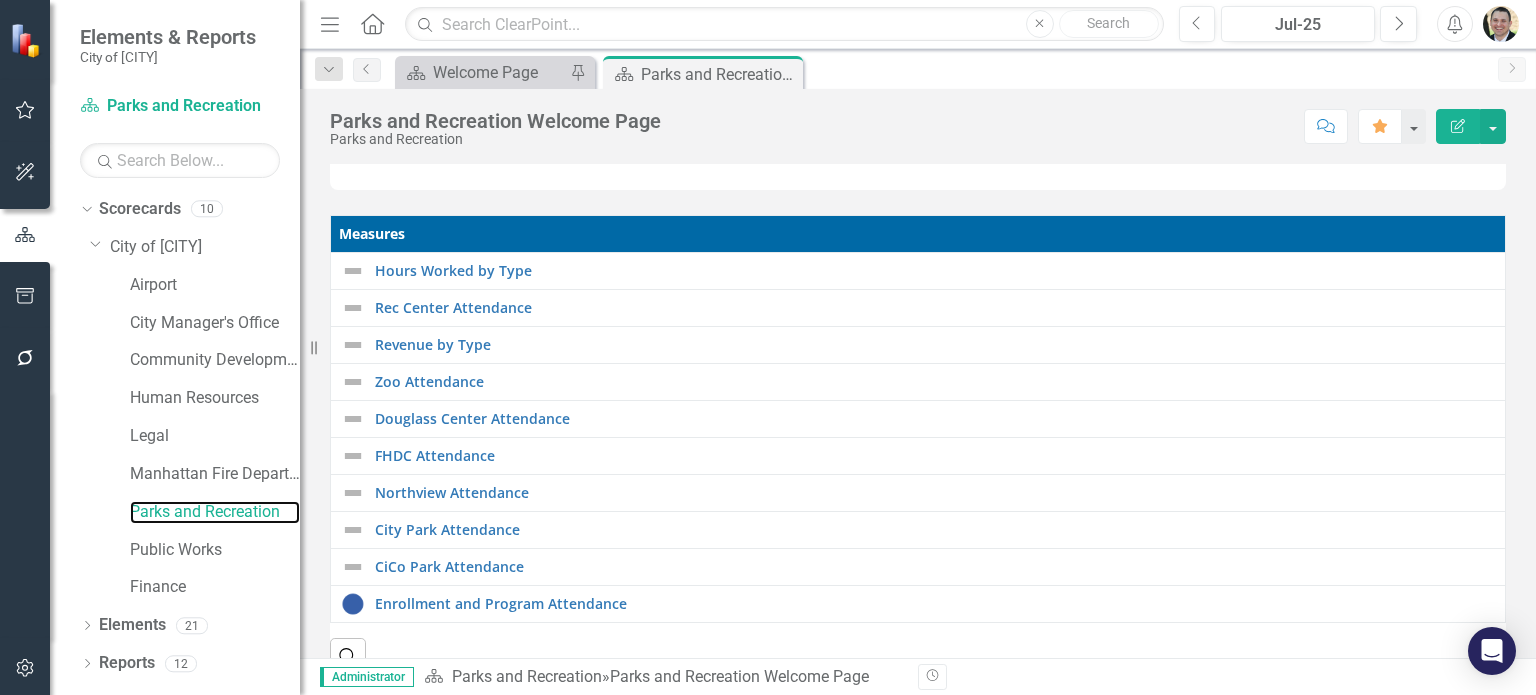 scroll, scrollTop: 642, scrollLeft: 0, axis: vertical 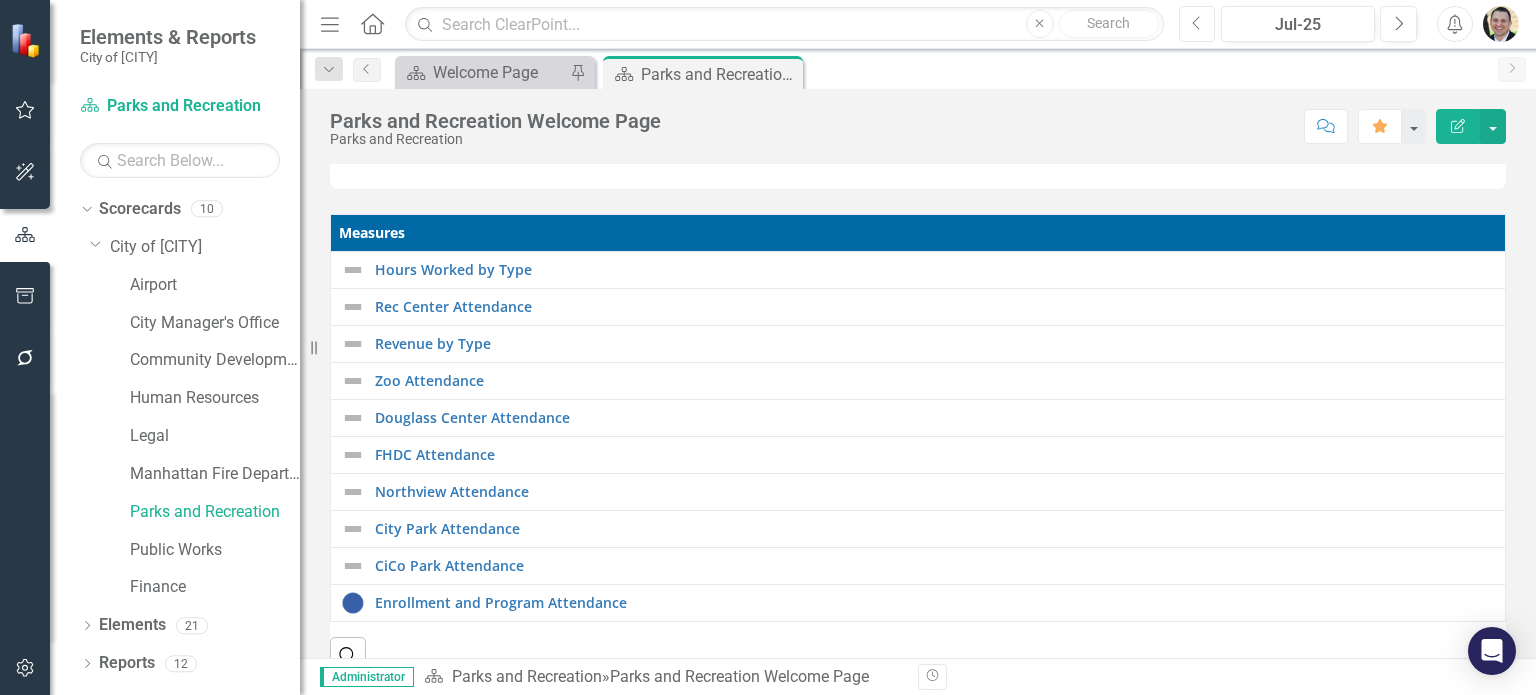 click on "Previous" at bounding box center [1197, 24] 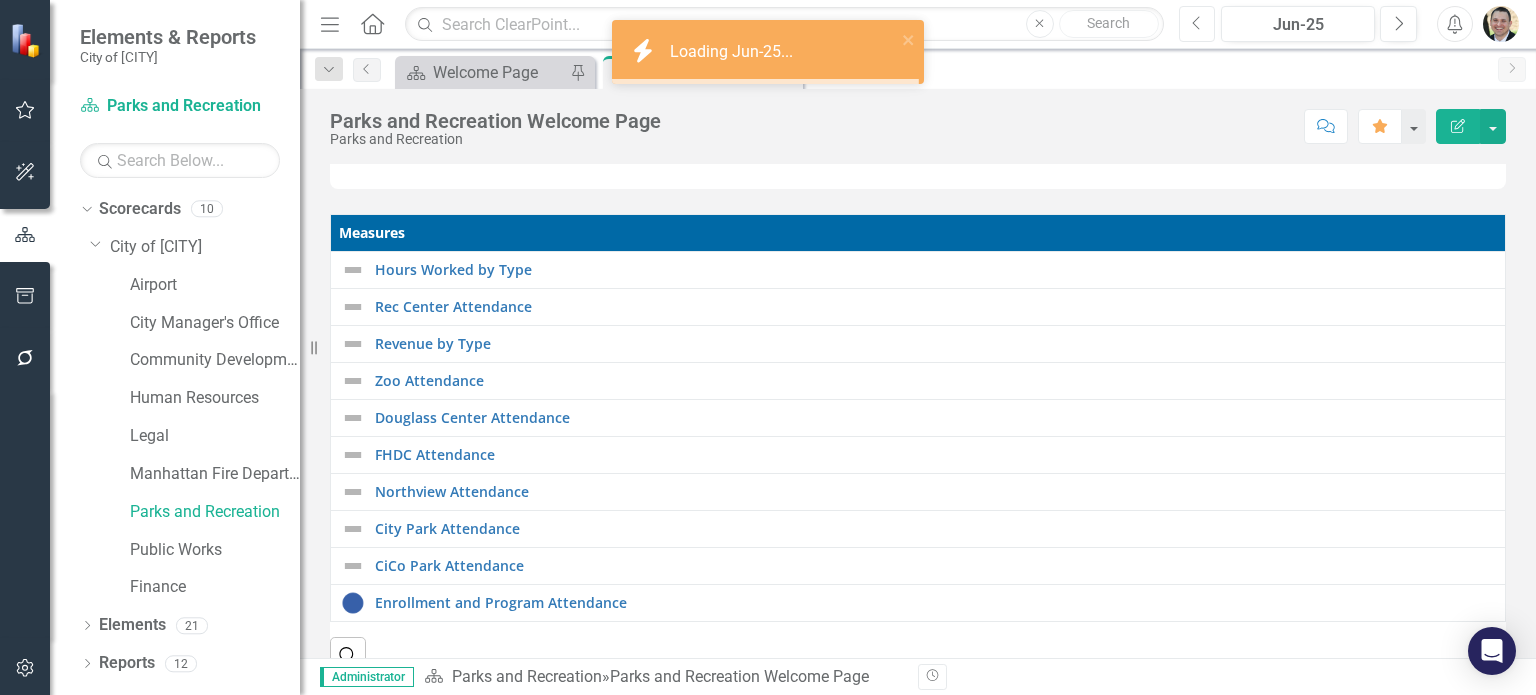 scroll, scrollTop: 642, scrollLeft: 0, axis: vertical 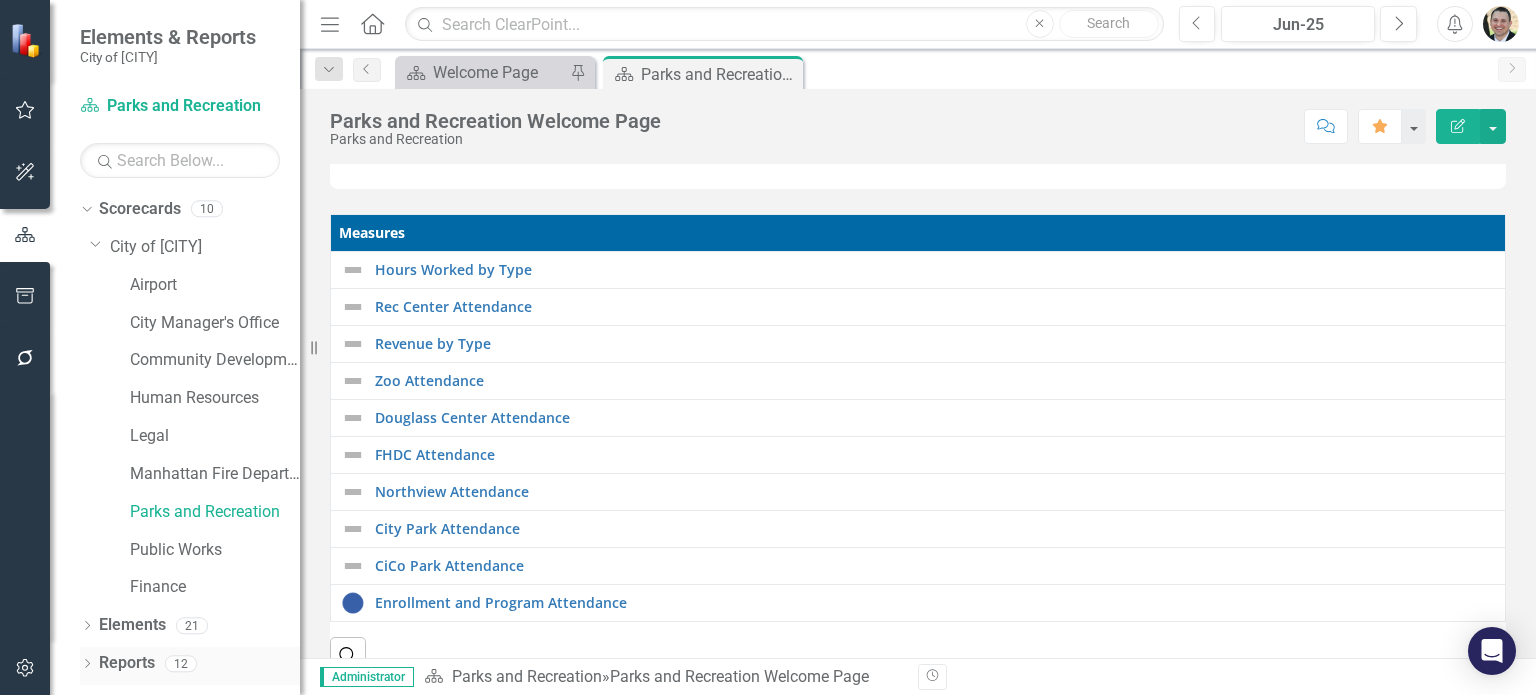 click on "Reports" at bounding box center [127, 663] 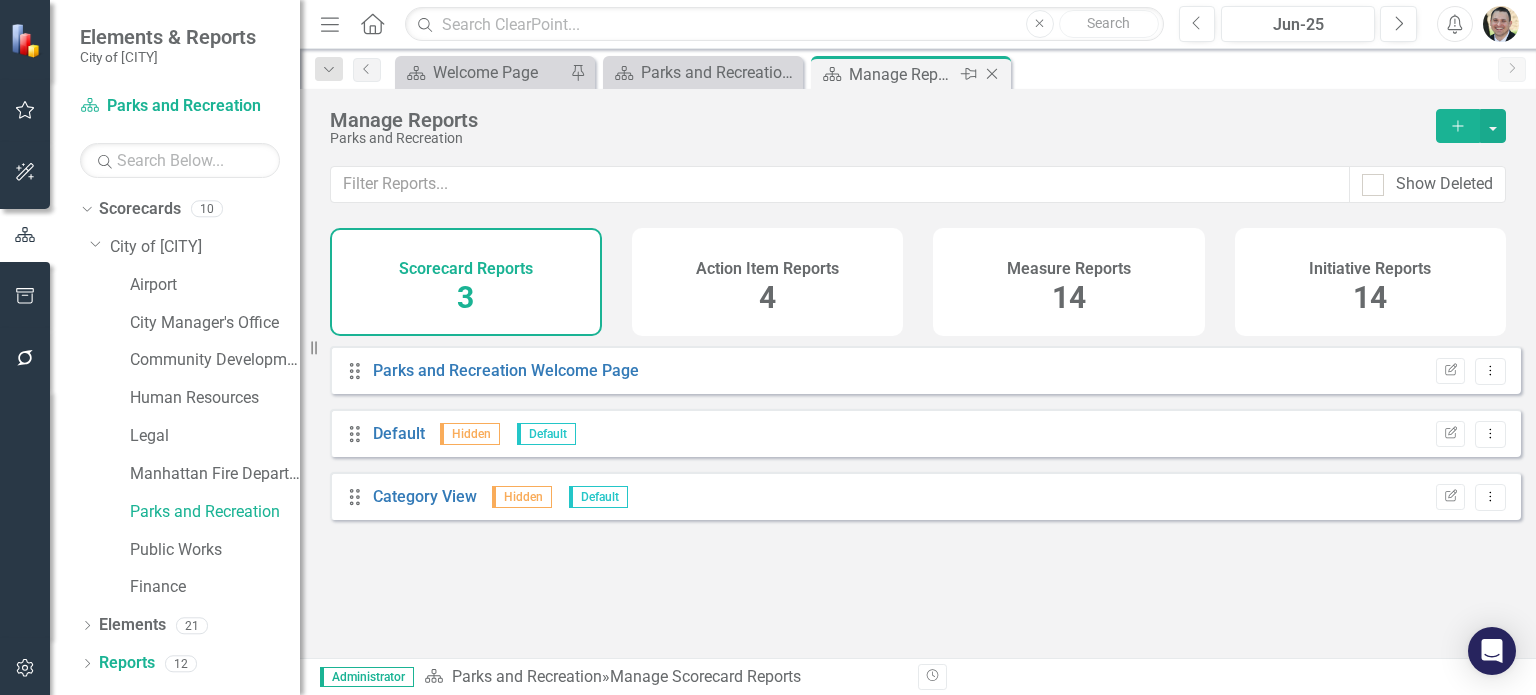 click on "Close" 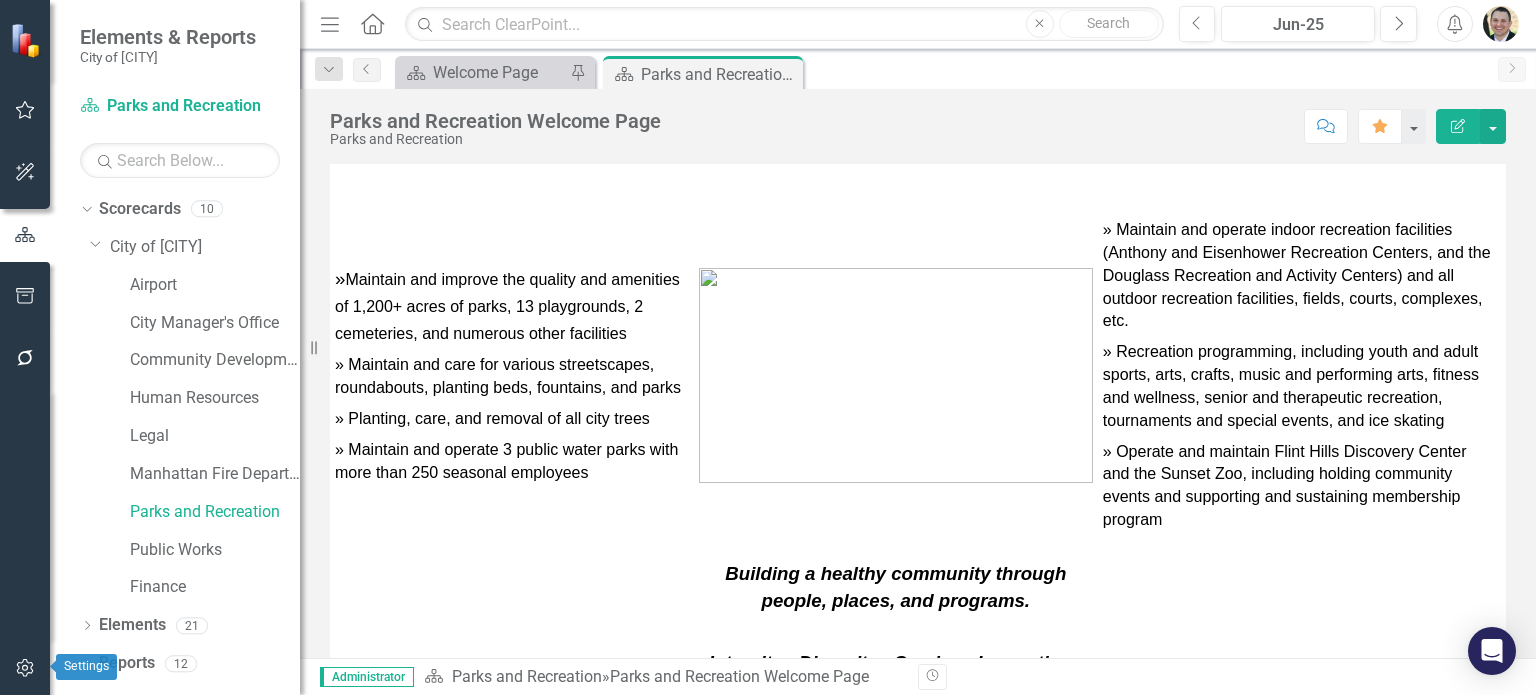 click 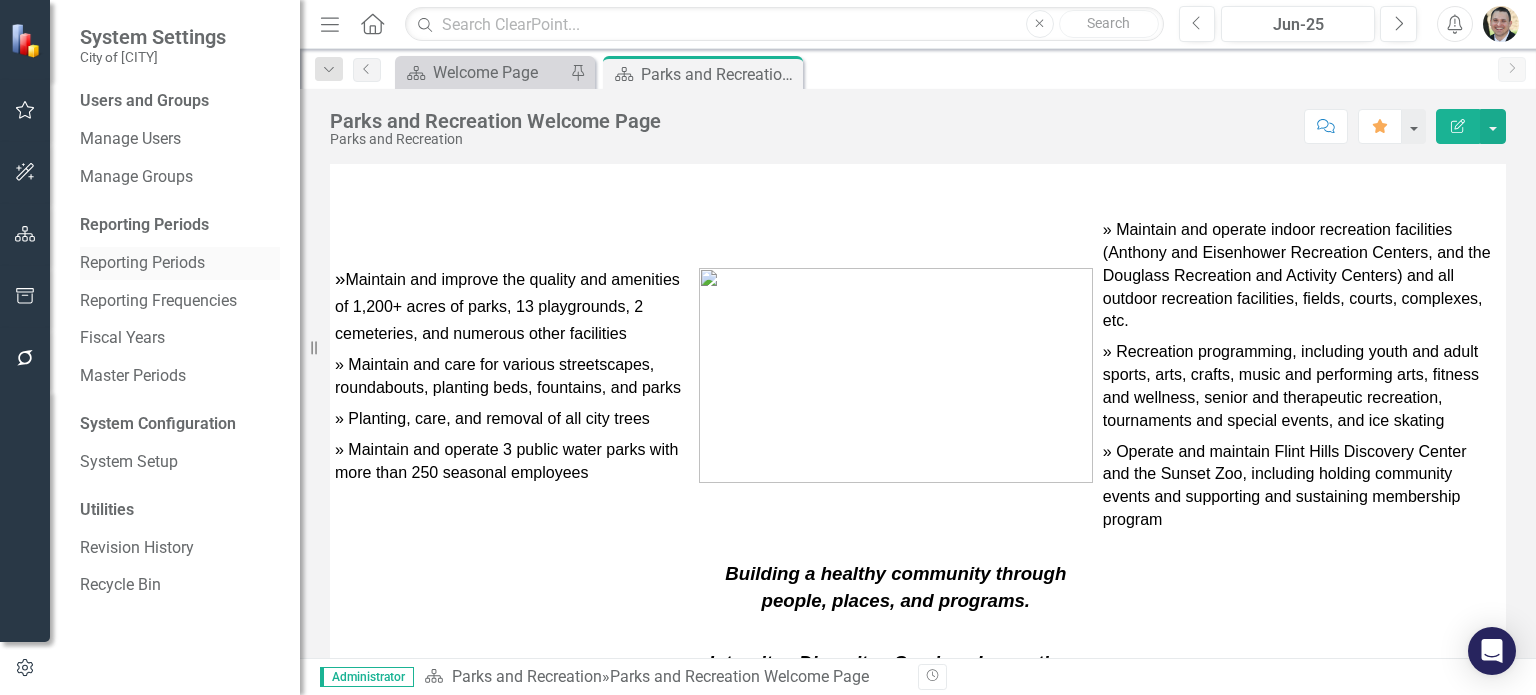 click on "Reporting Periods" at bounding box center (180, 263) 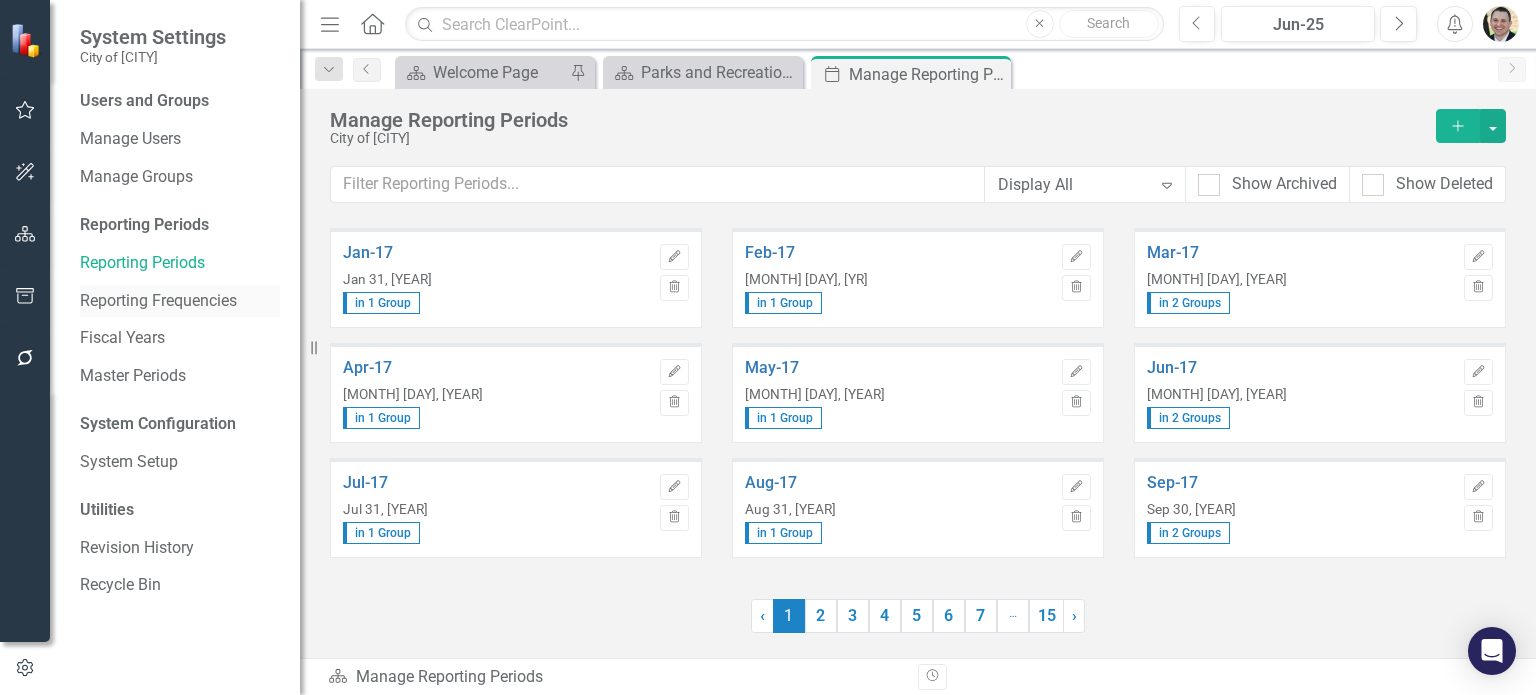 click on "Reporting Frequencies" at bounding box center [180, 301] 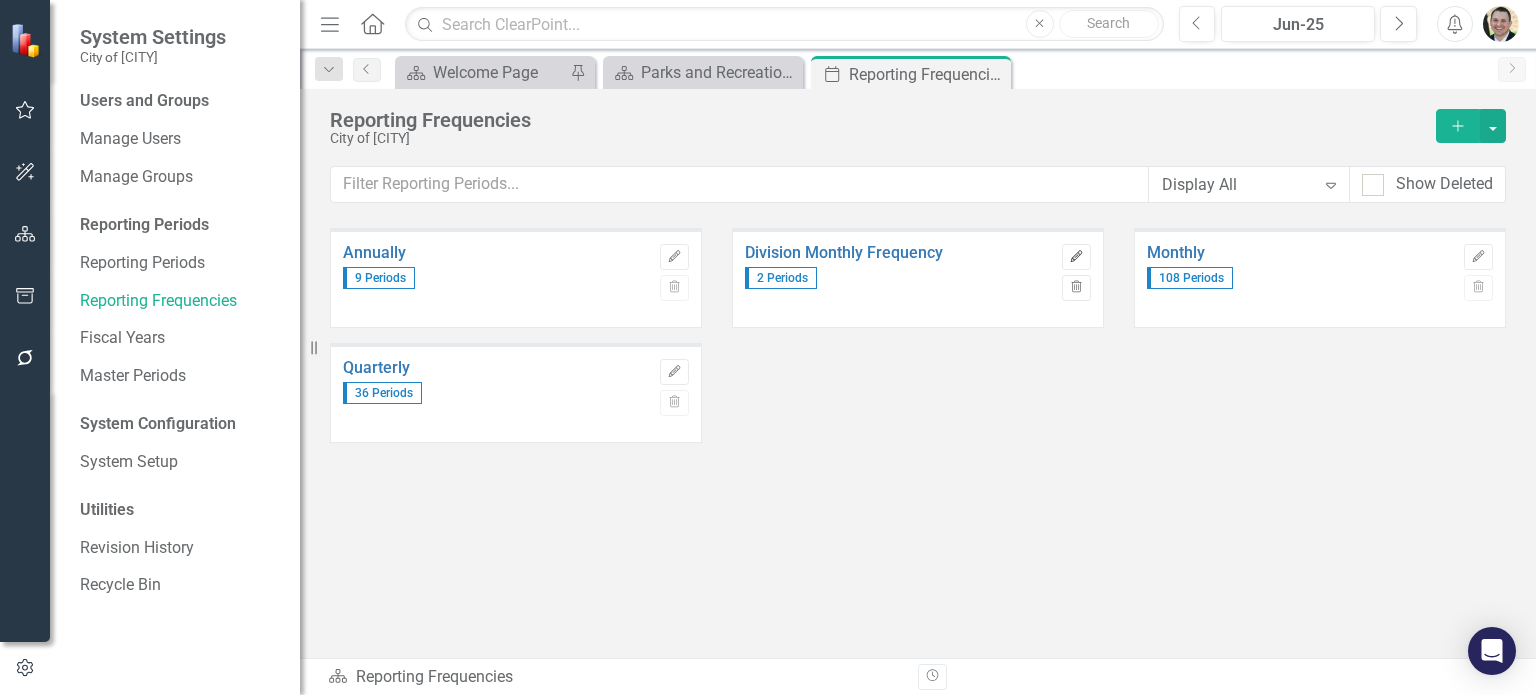 click on "Edit" 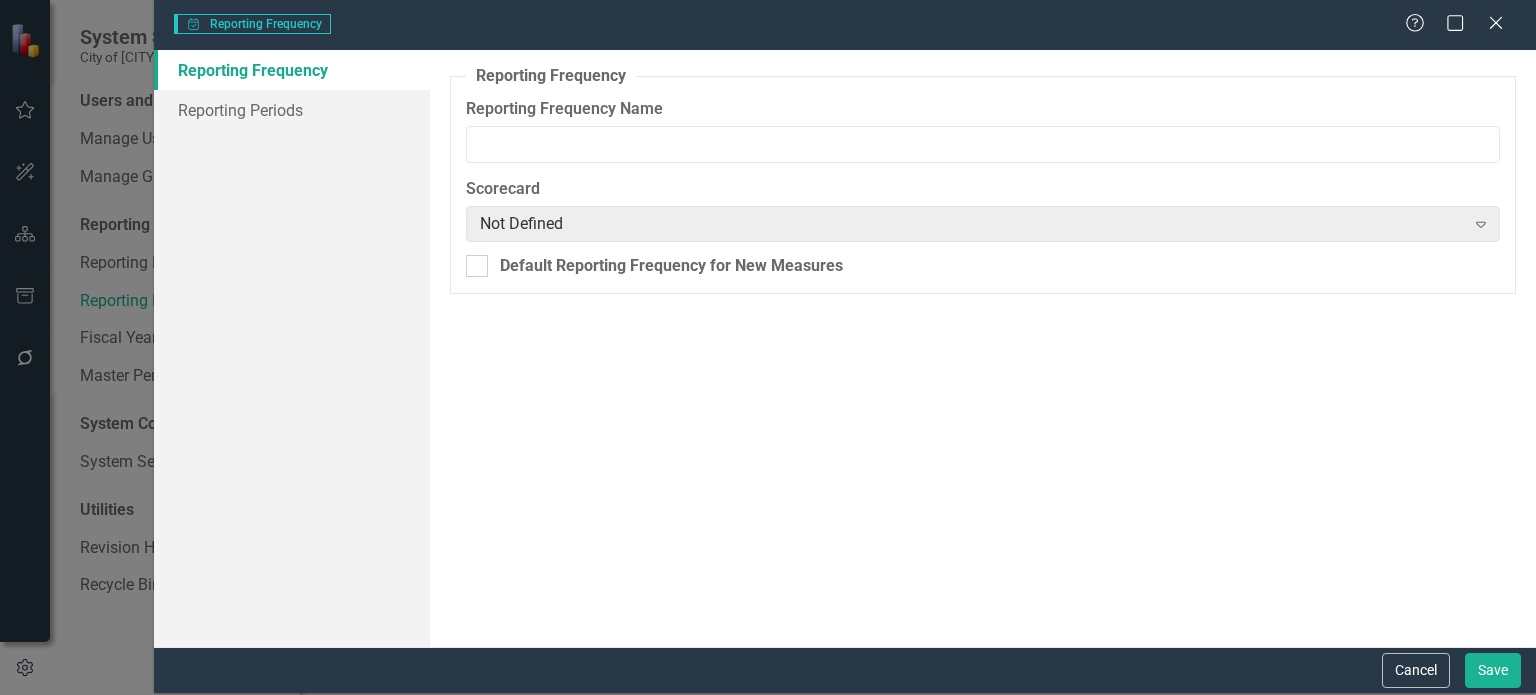 type on "Division Monthly Frequency" 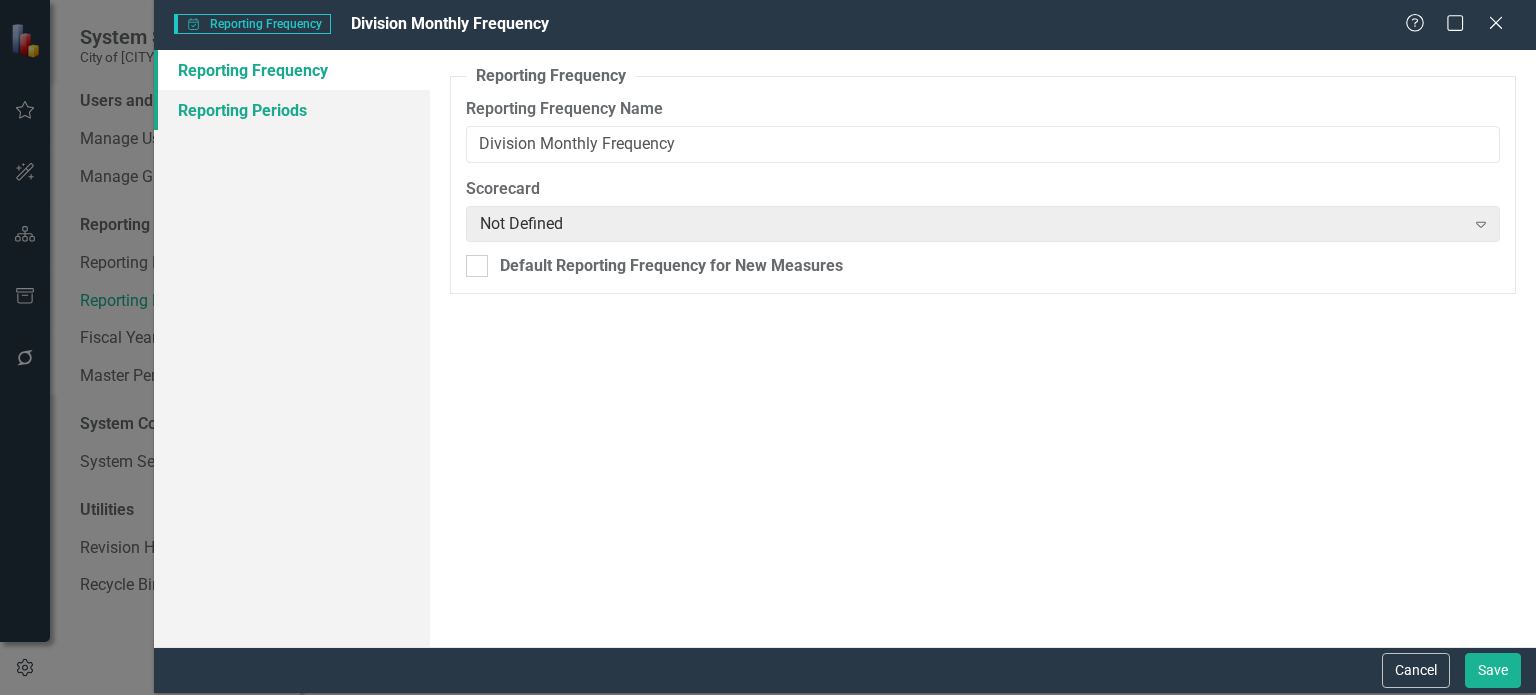 click on "Reporting Periods" at bounding box center [292, 110] 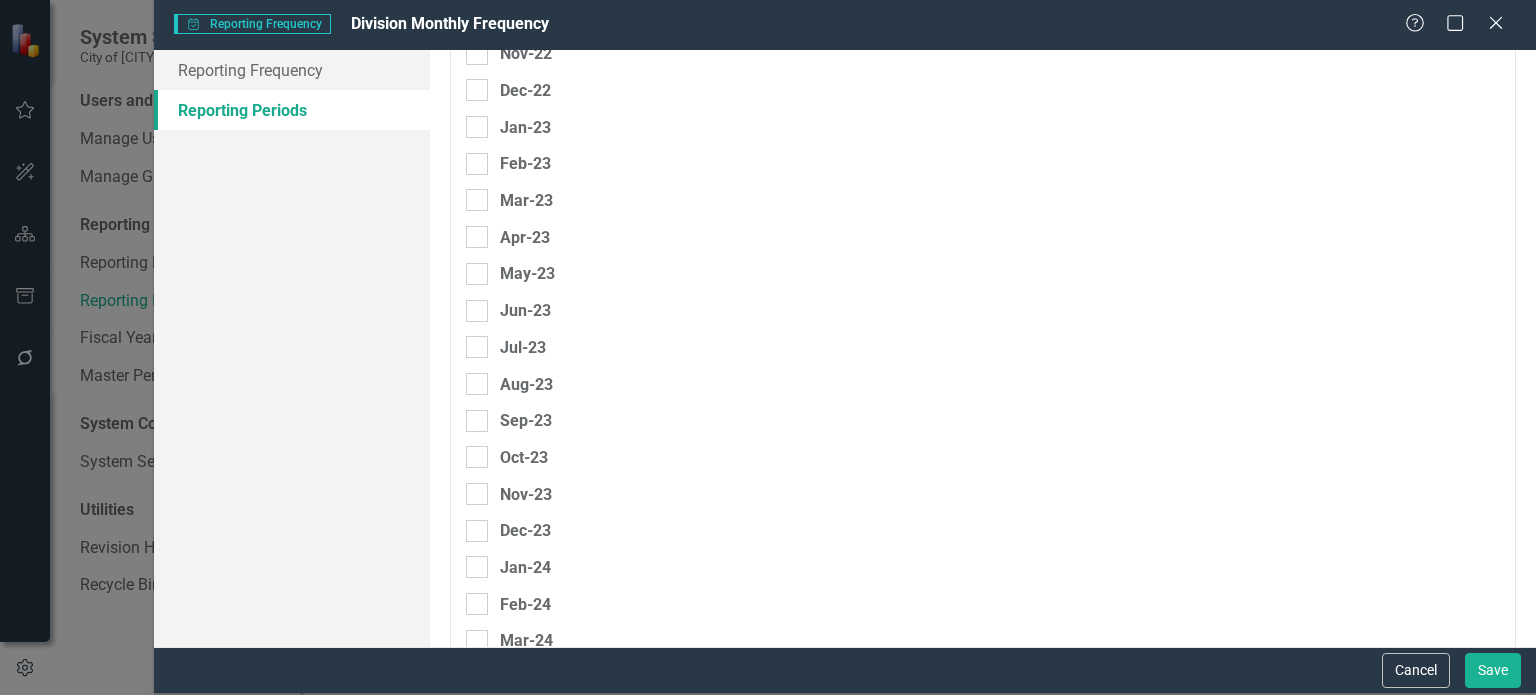 scroll, scrollTop: 2660, scrollLeft: 0, axis: vertical 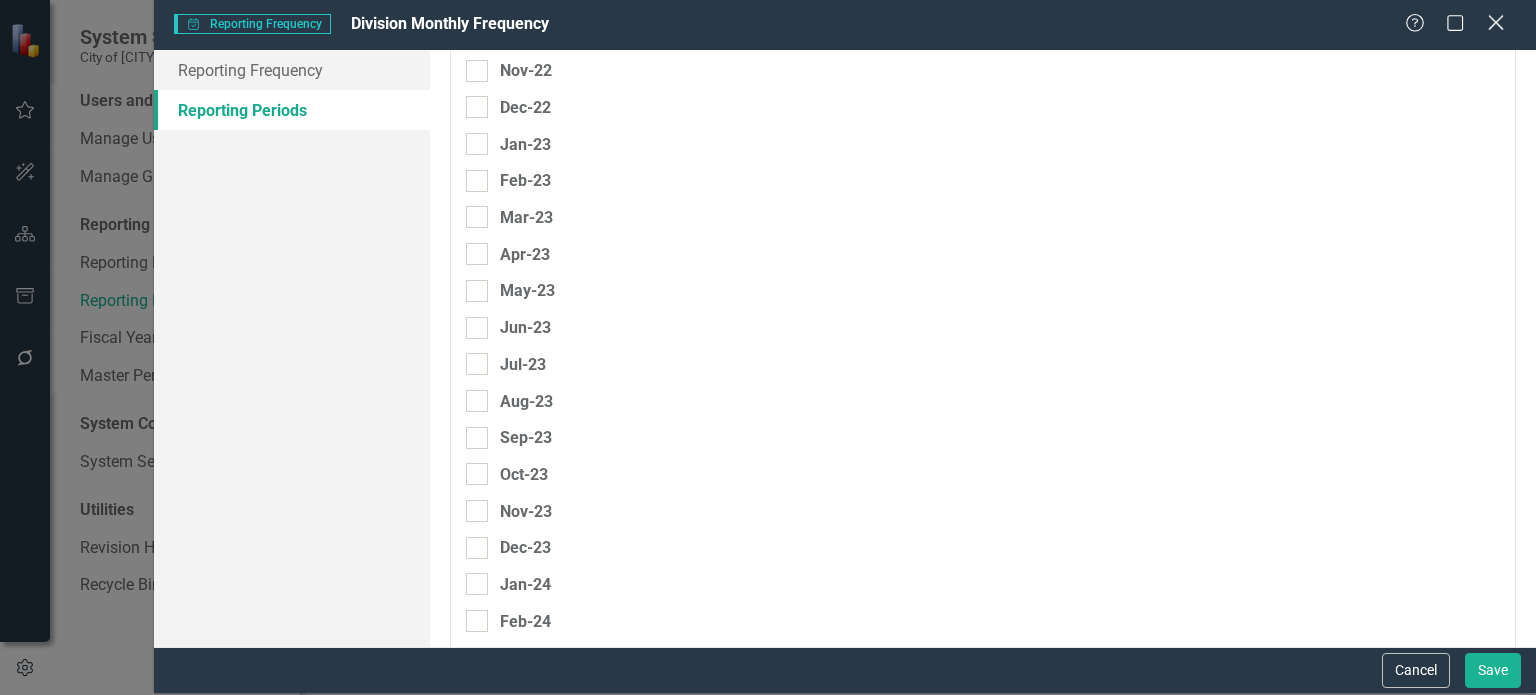 click on "Close" 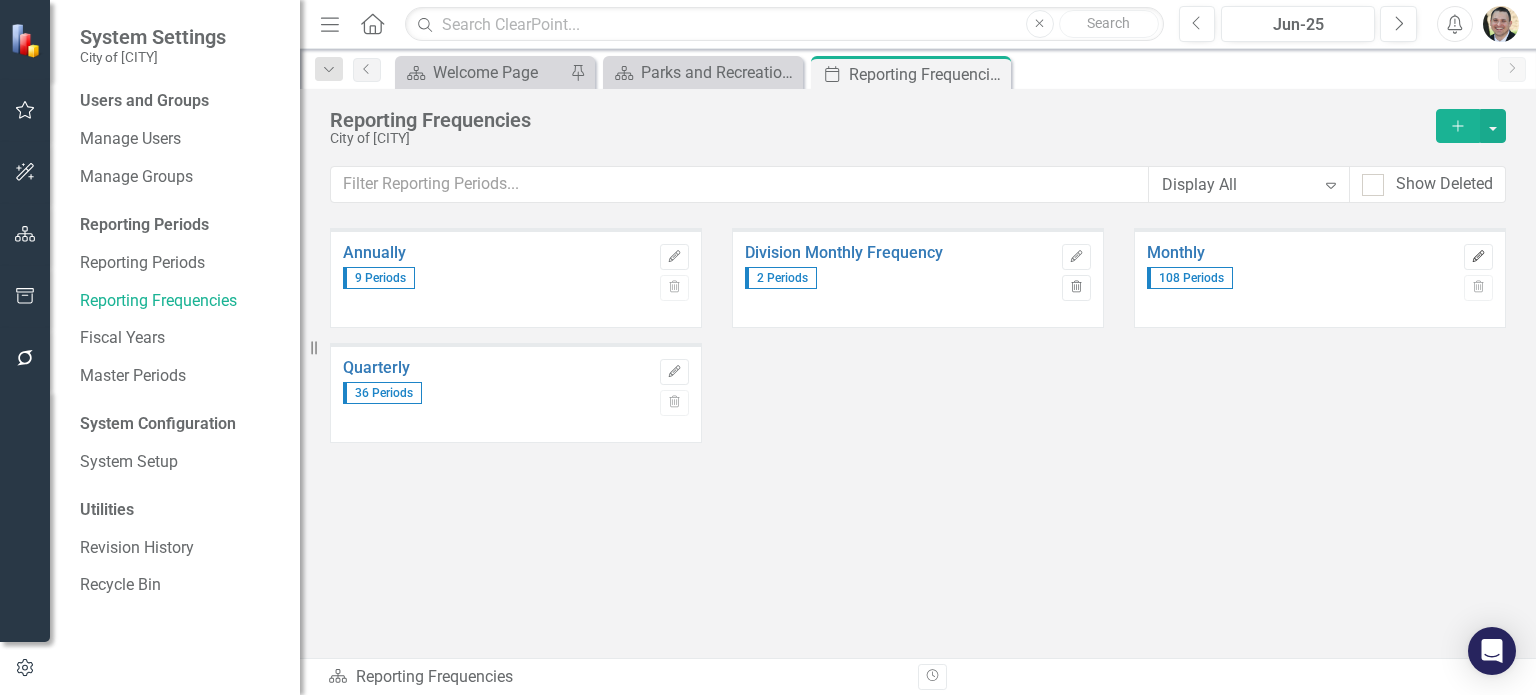 click 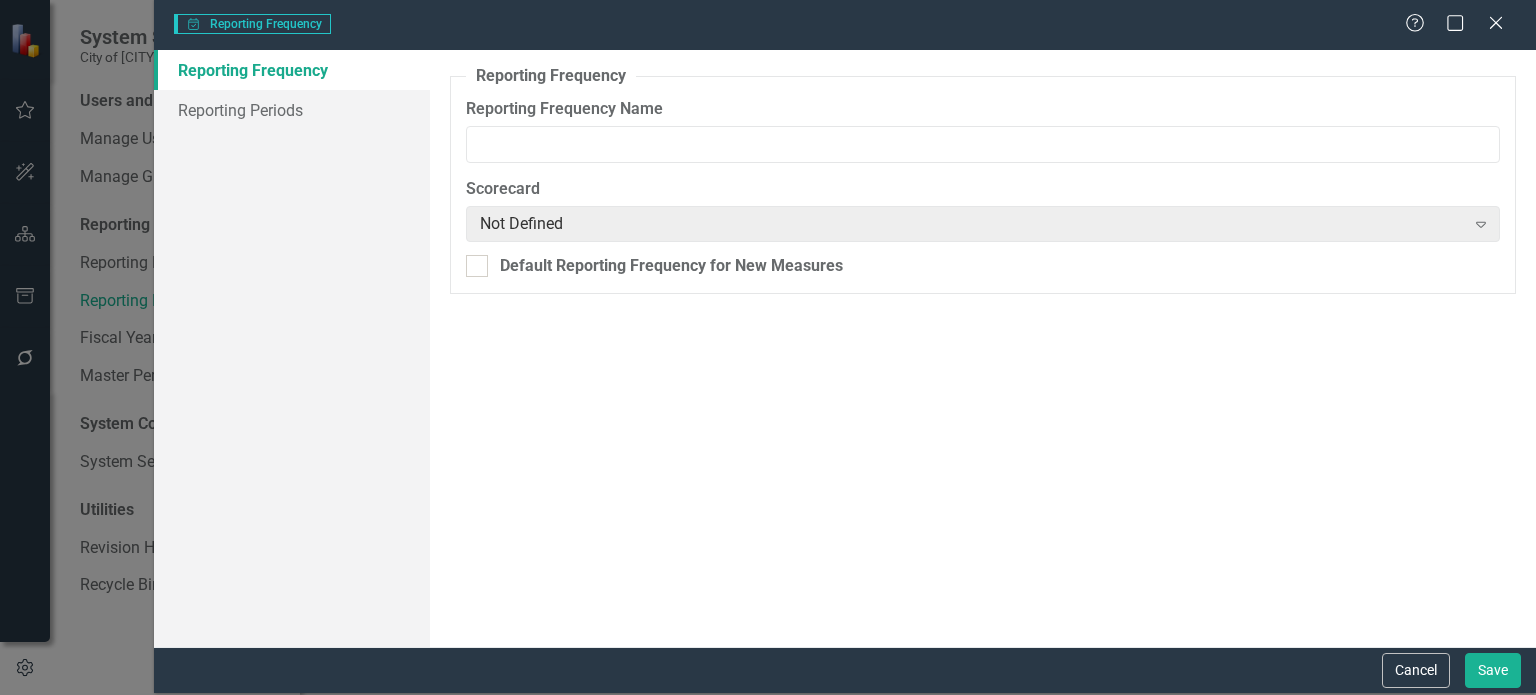 type on "Monthly" 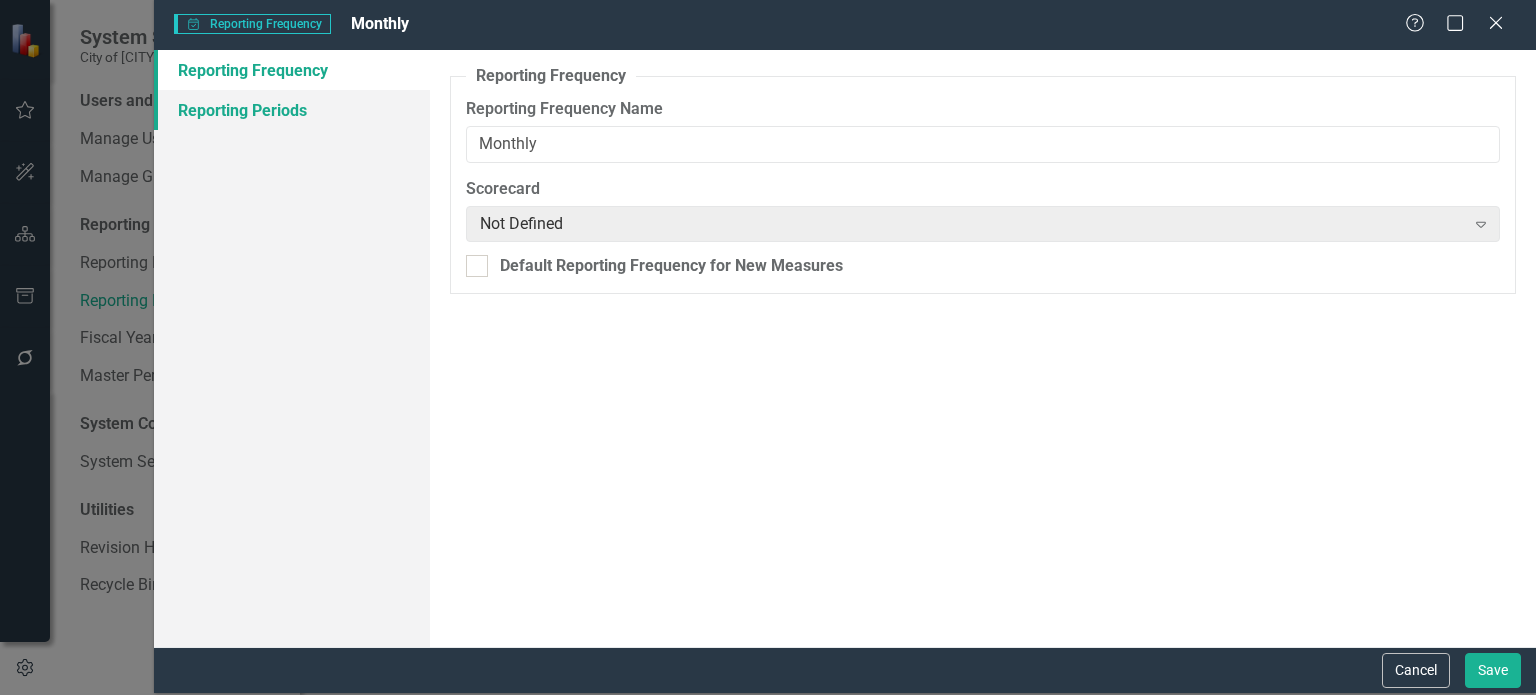 click on "Reporting Periods" at bounding box center (292, 110) 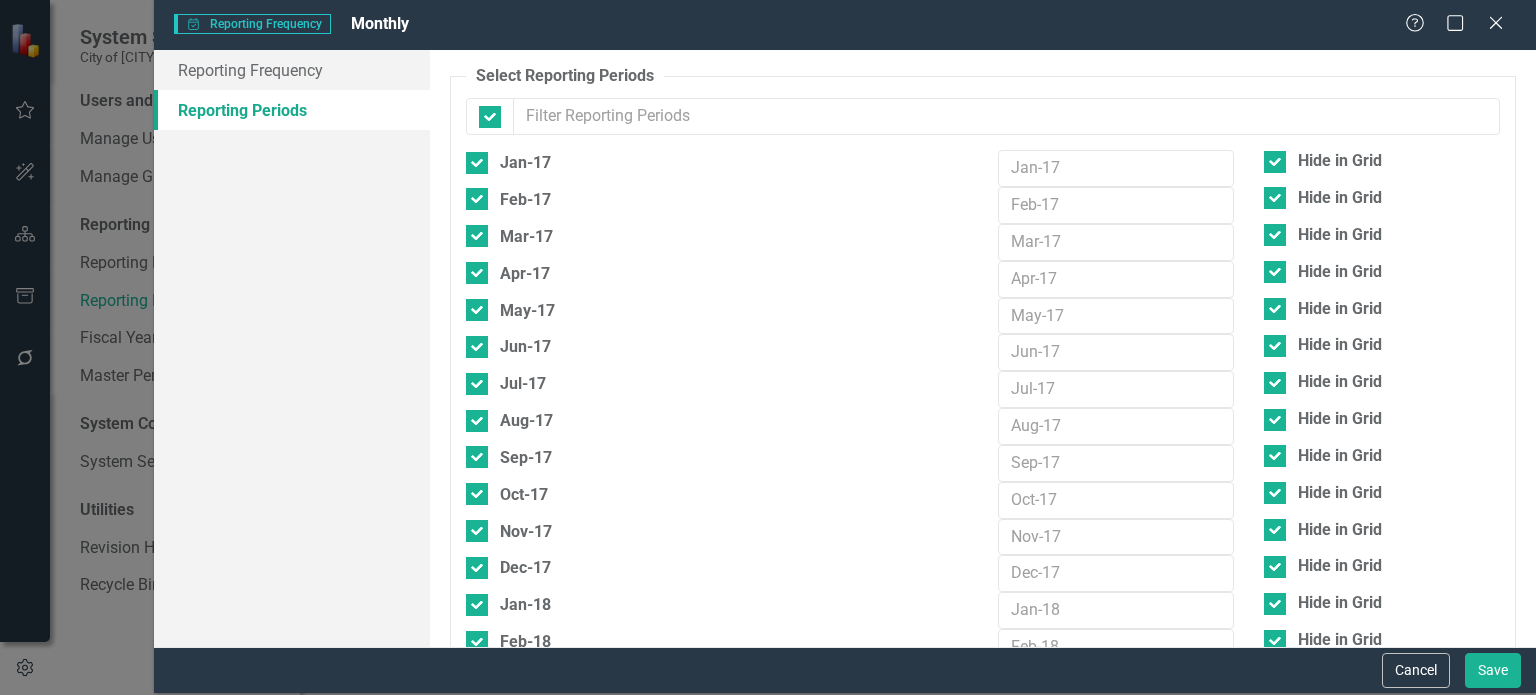 checkbox on "false" 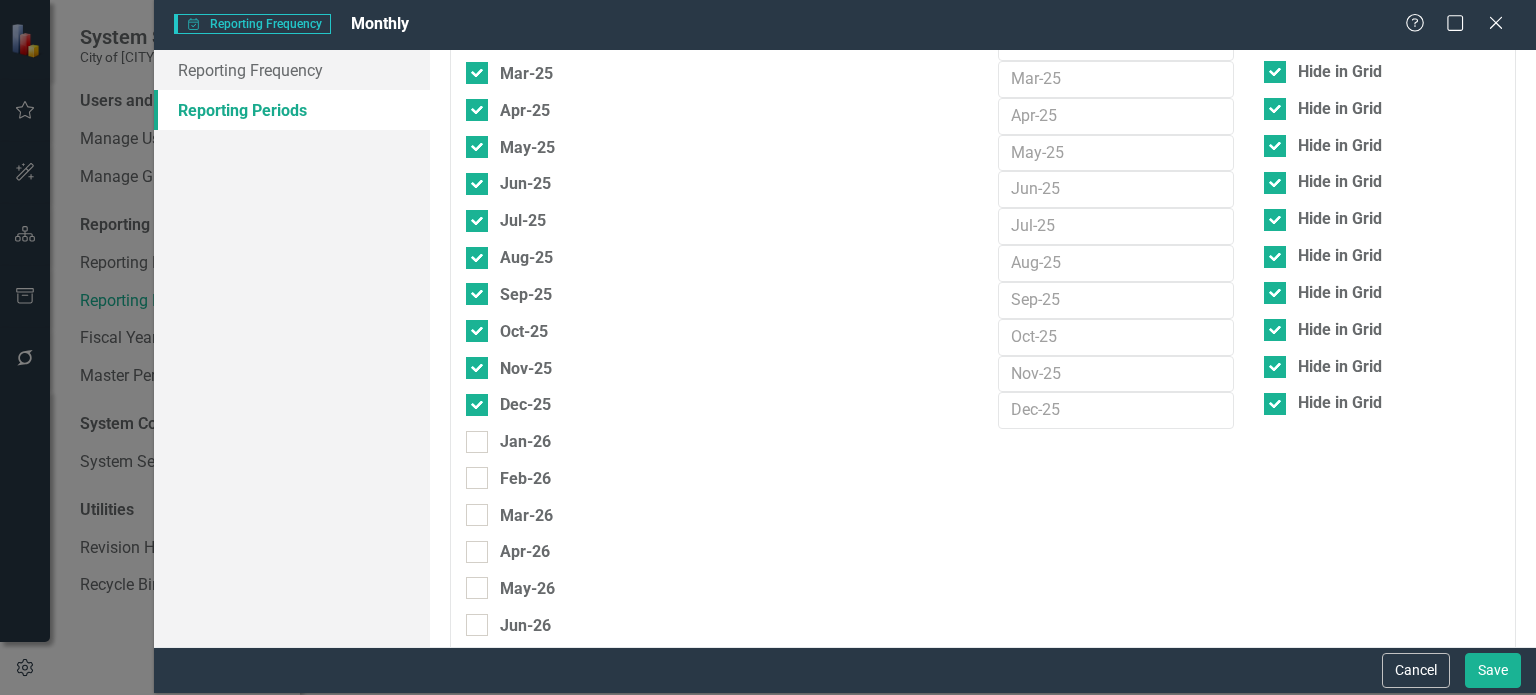 scroll, scrollTop: 3600, scrollLeft: 0, axis: vertical 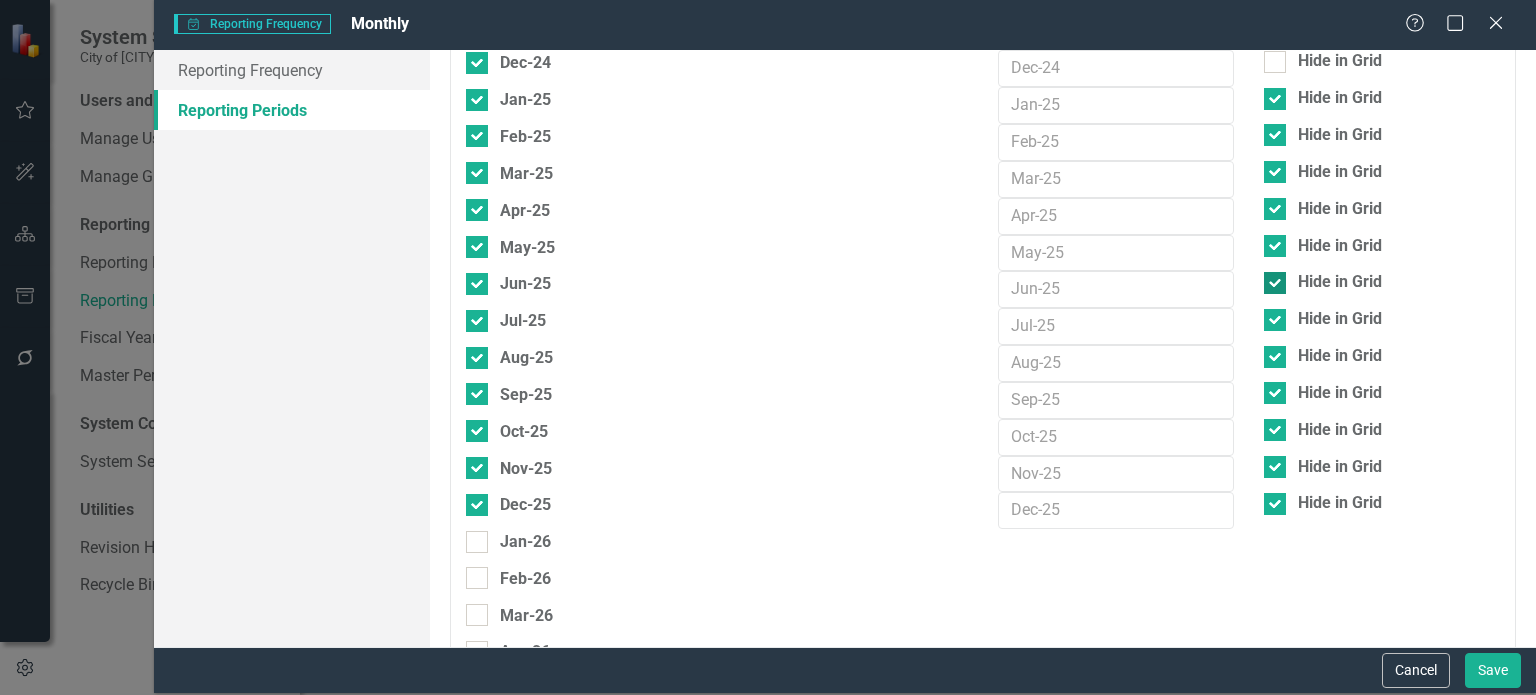 click at bounding box center (1275, 283) 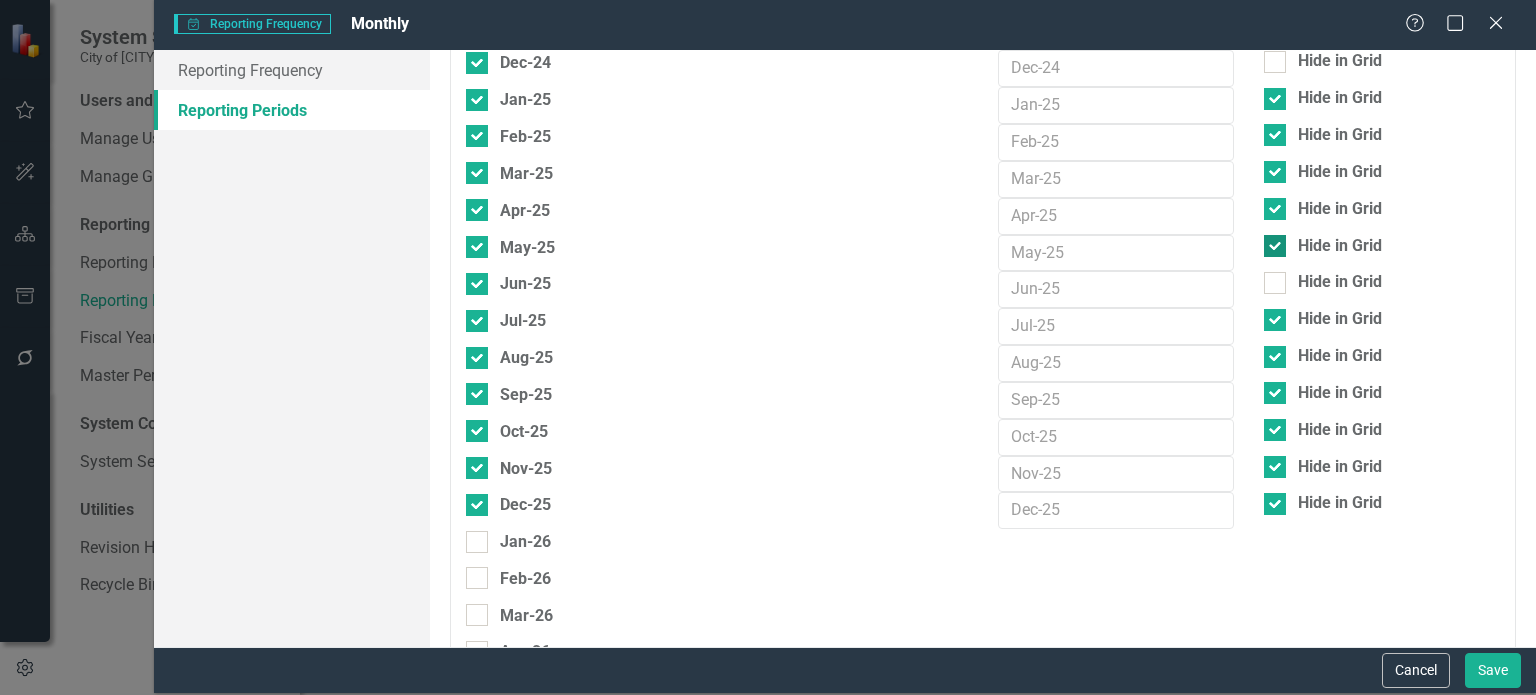 click at bounding box center (1275, 246) 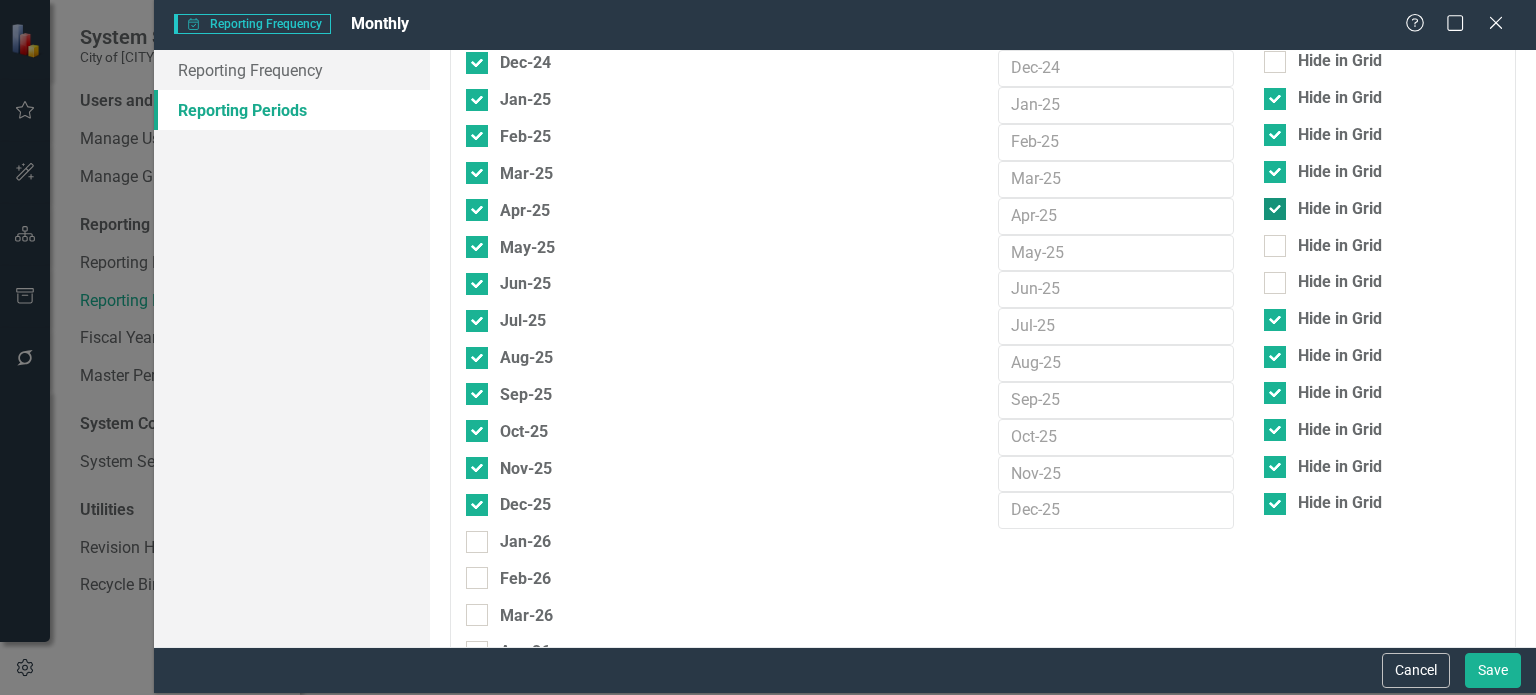 click on "Hide in Grid" at bounding box center (1270, 204) 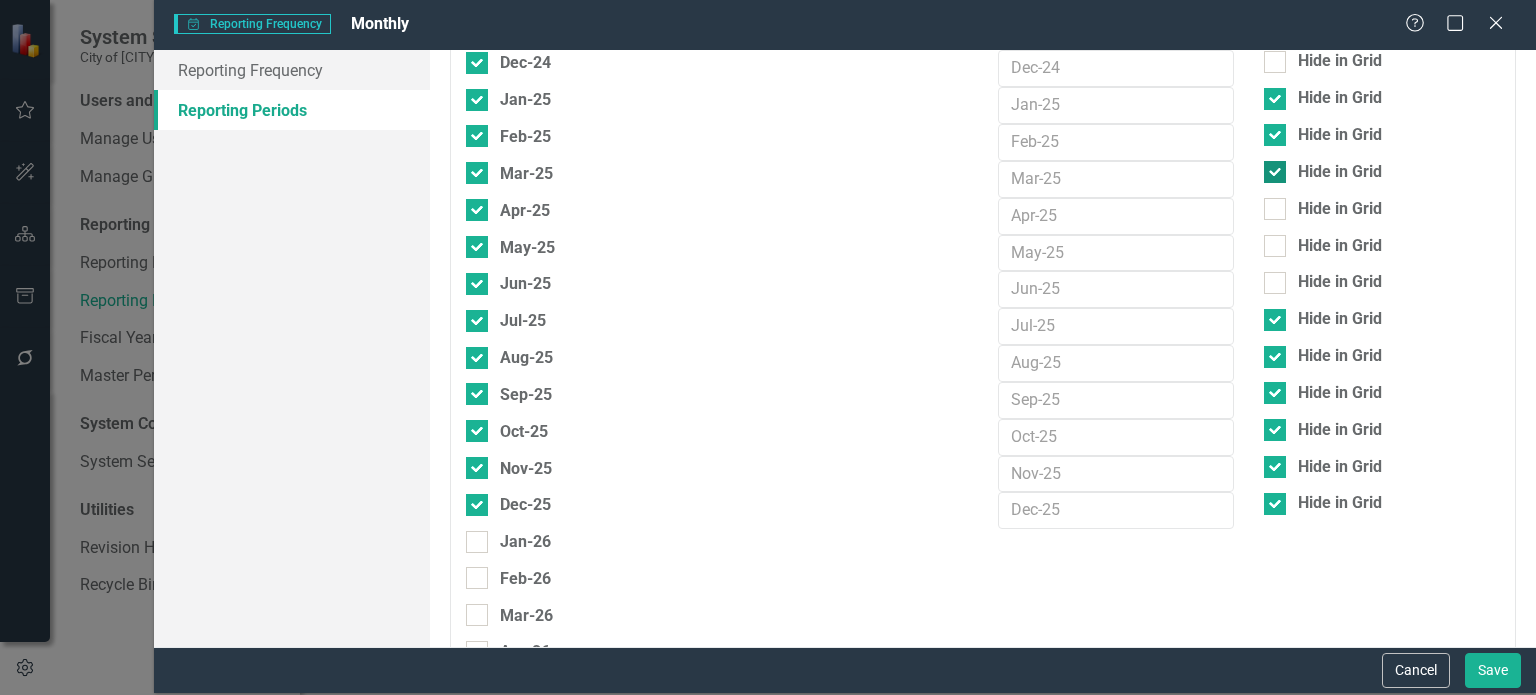 click at bounding box center (1275, 172) 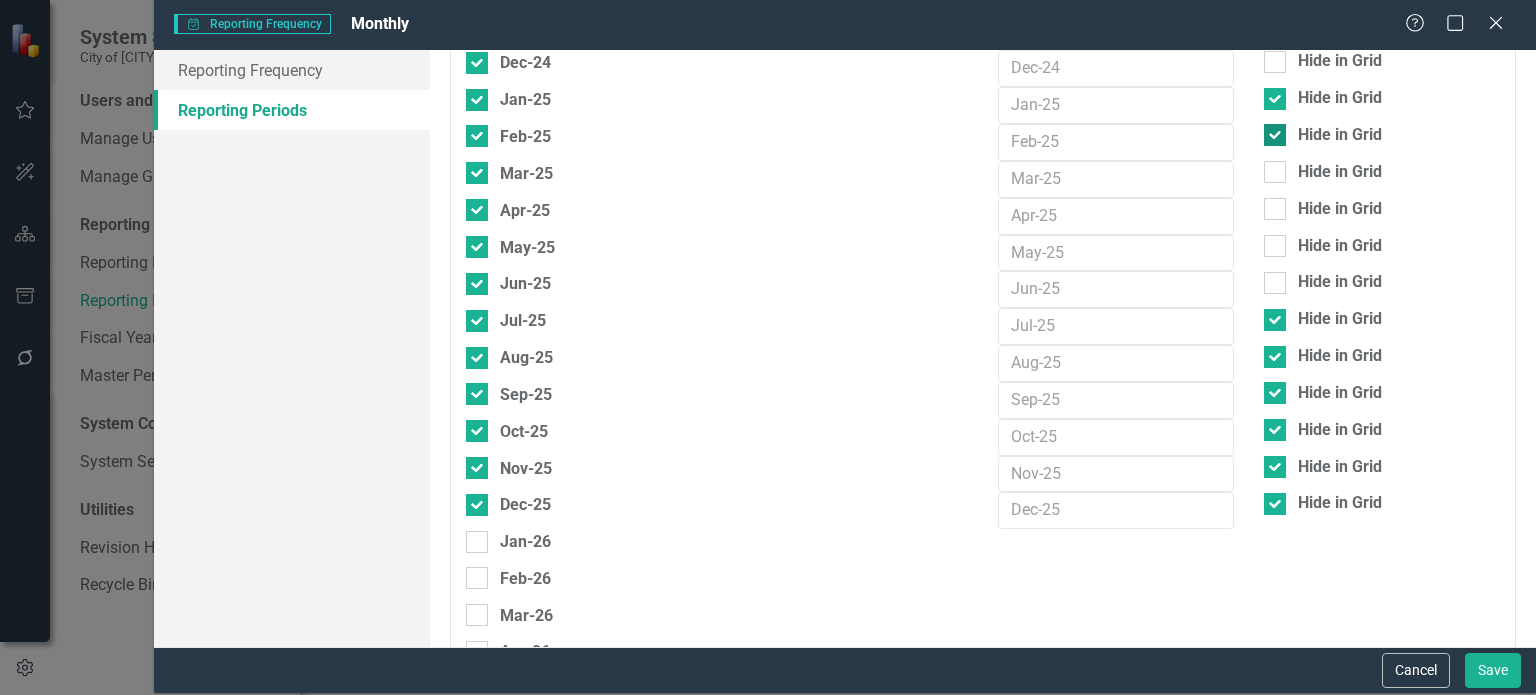 click on "Hide in Grid" at bounding box center [1270, 130] 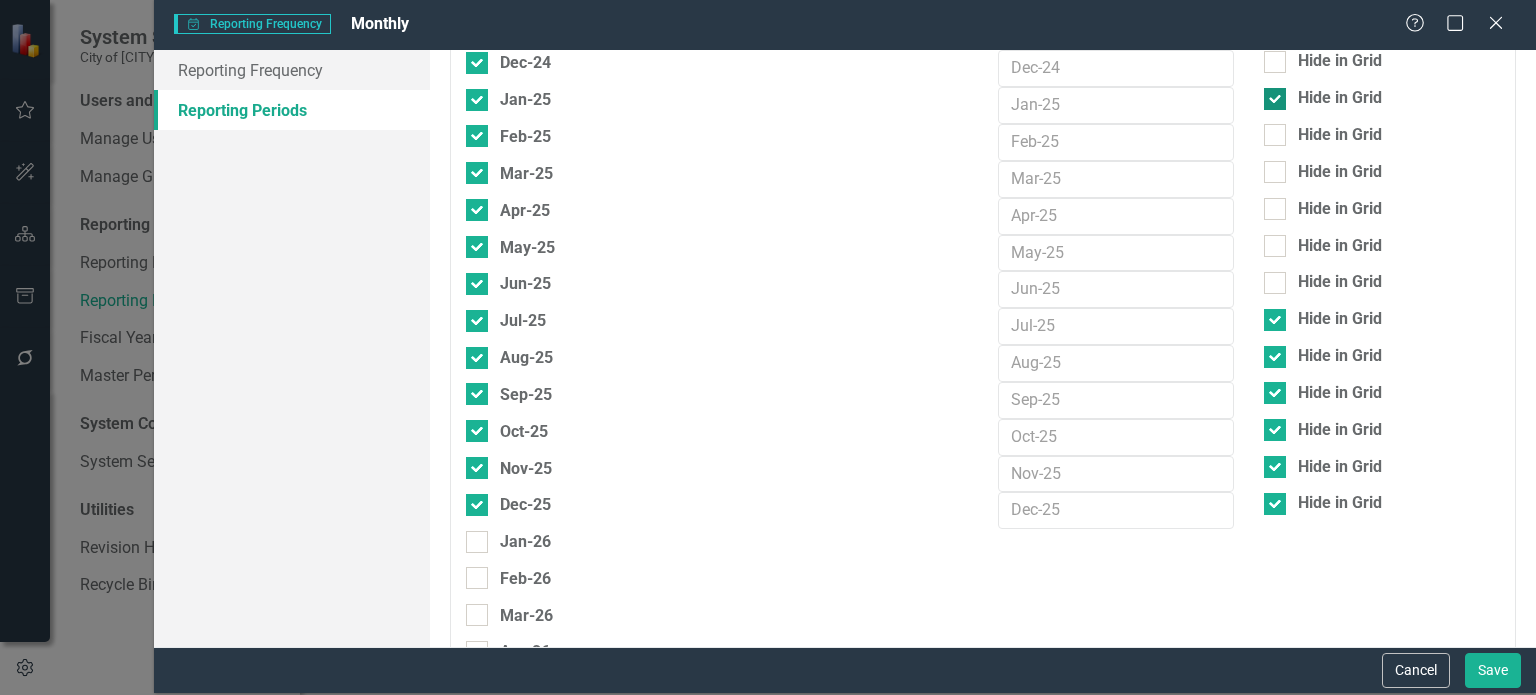 click at bounding box center (1275, 99) 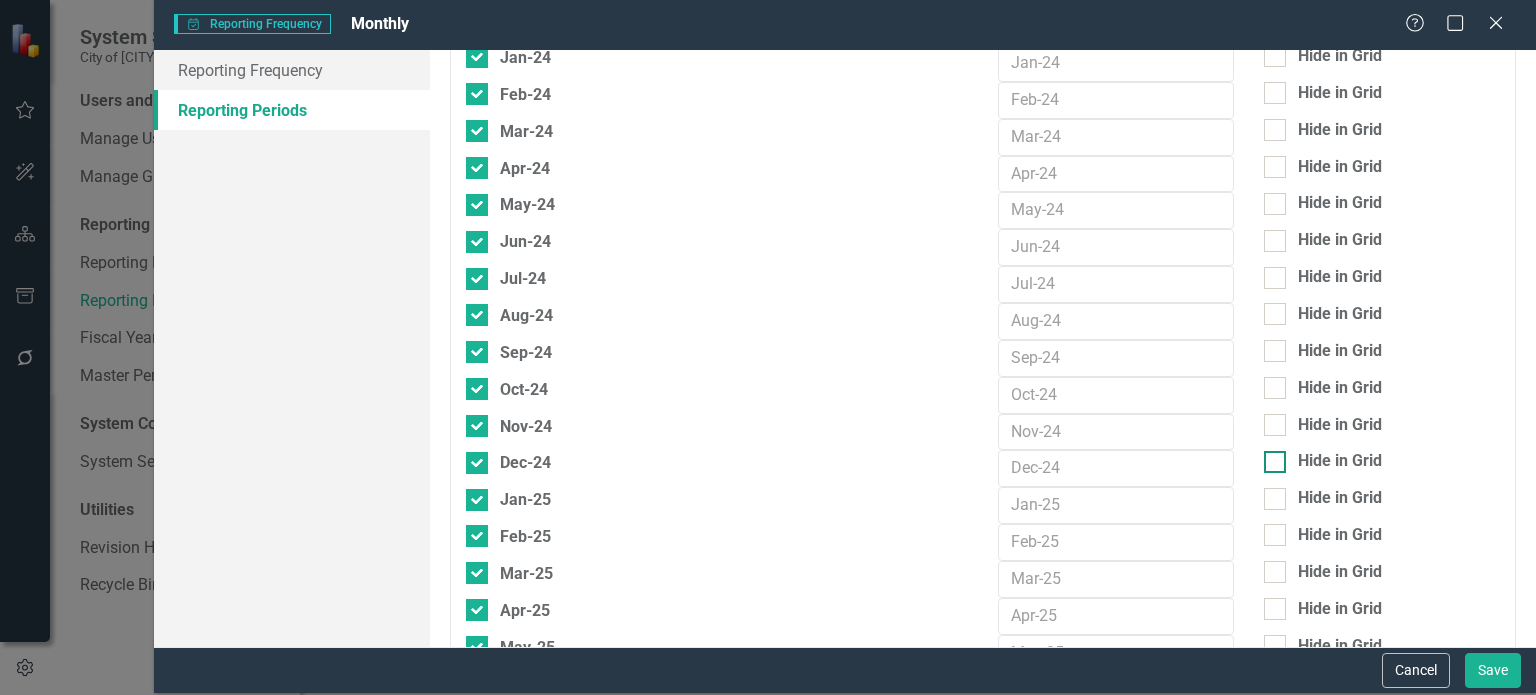scroll, scrollTop: 3100, scrollLeft: 0, axis: vertical 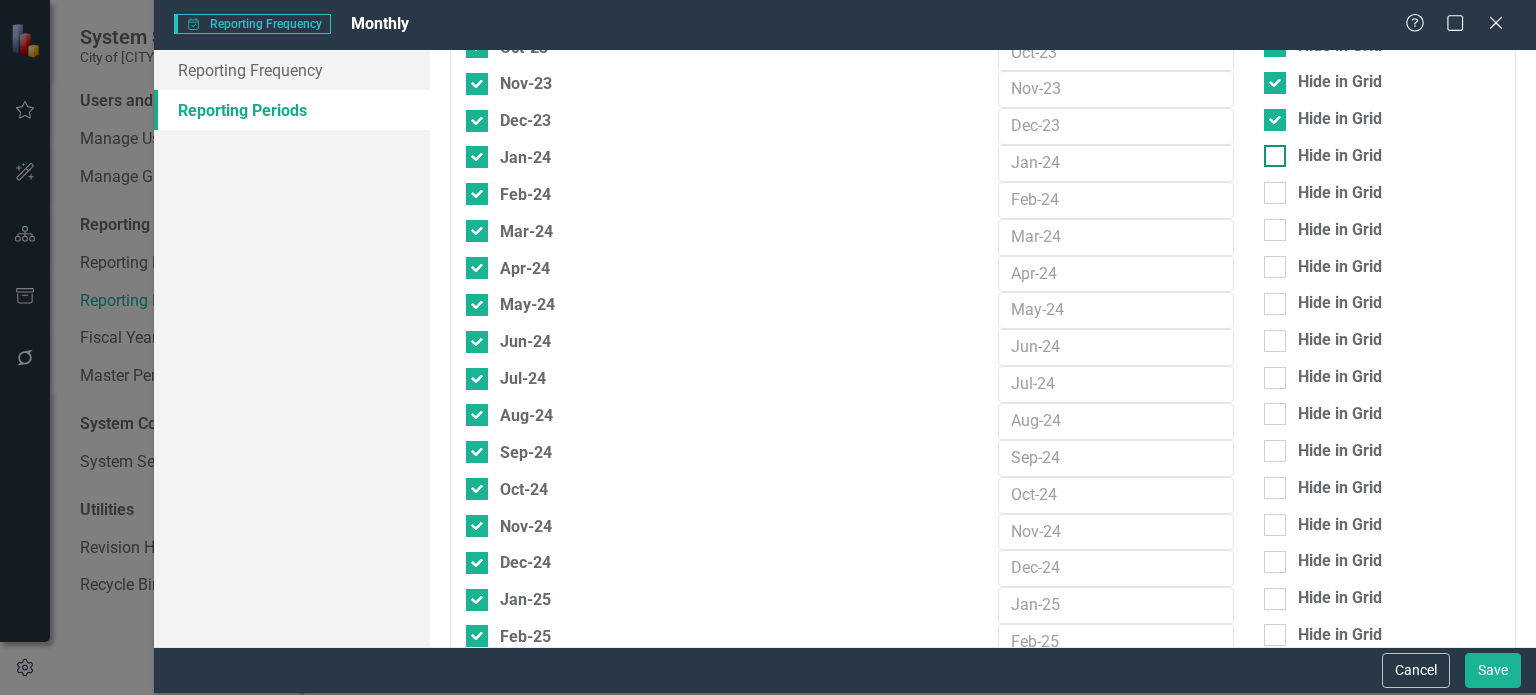 click on "Hide in Grid" at bounding box center (1270, 151) 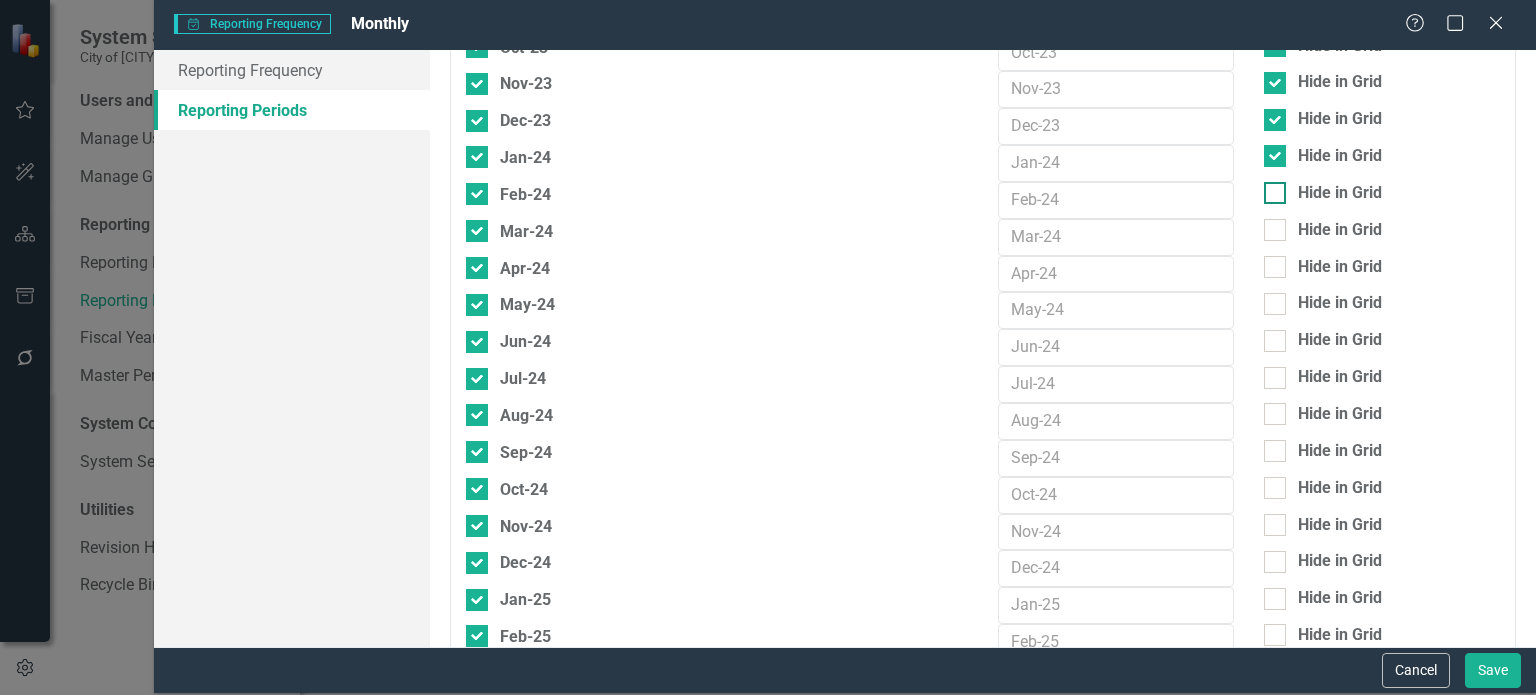 click at bounding box center [1275, 193] 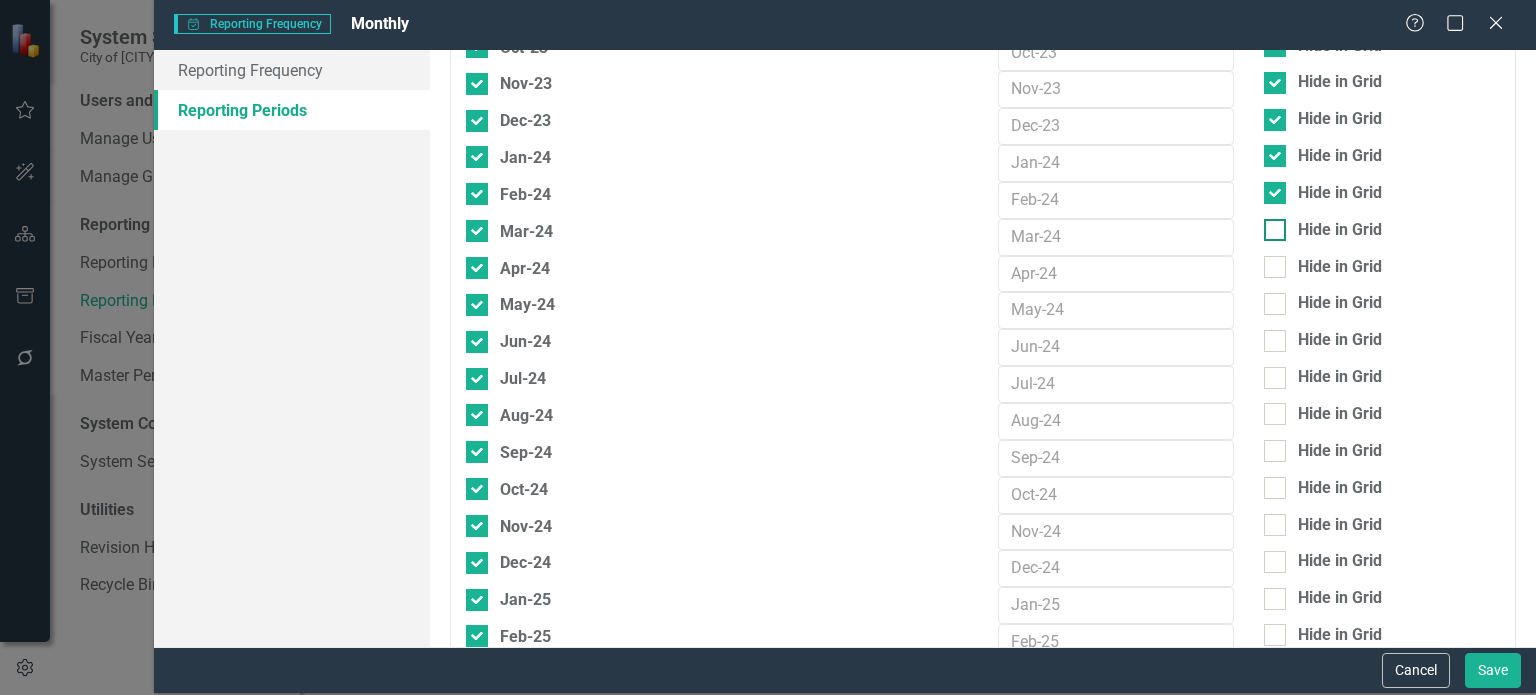 click at bounding box center (1275, 230) 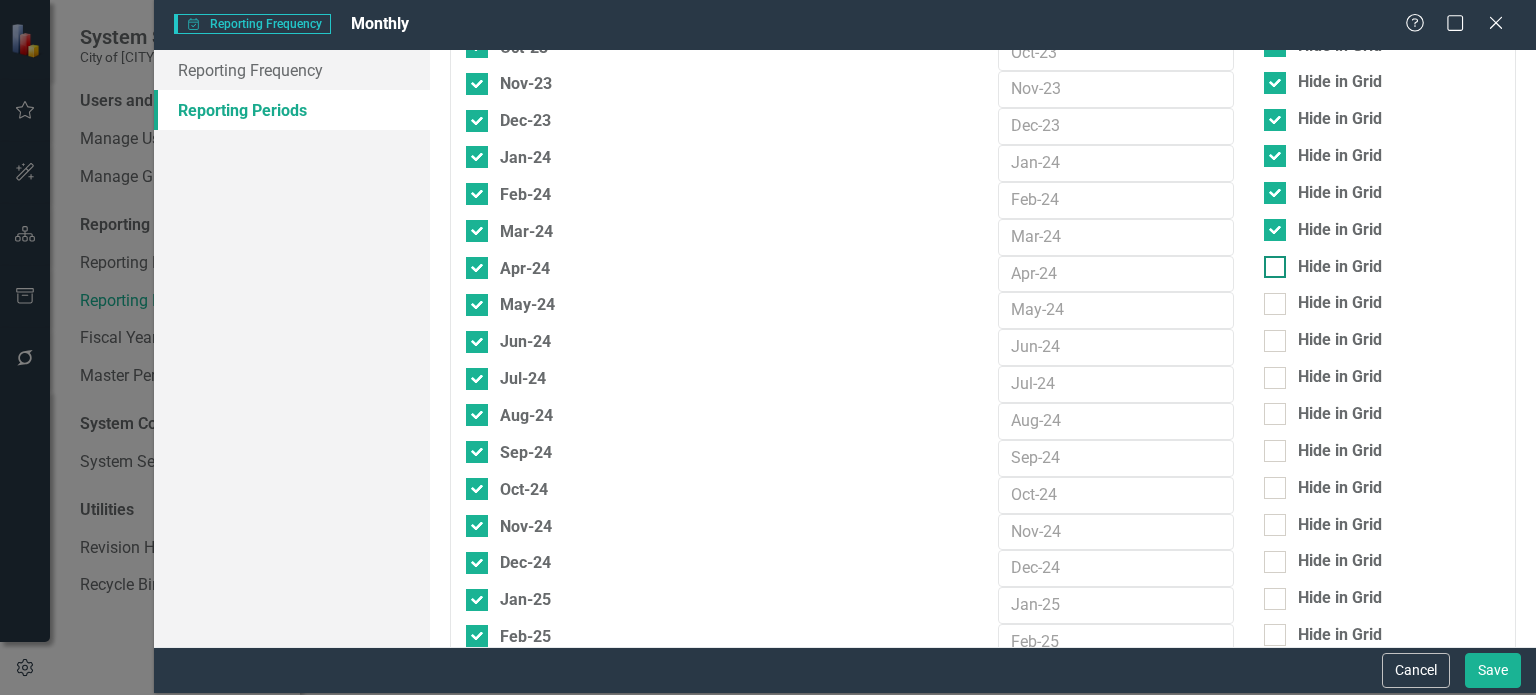click on "Hide in Grid" at bounding box center (1270, 262) 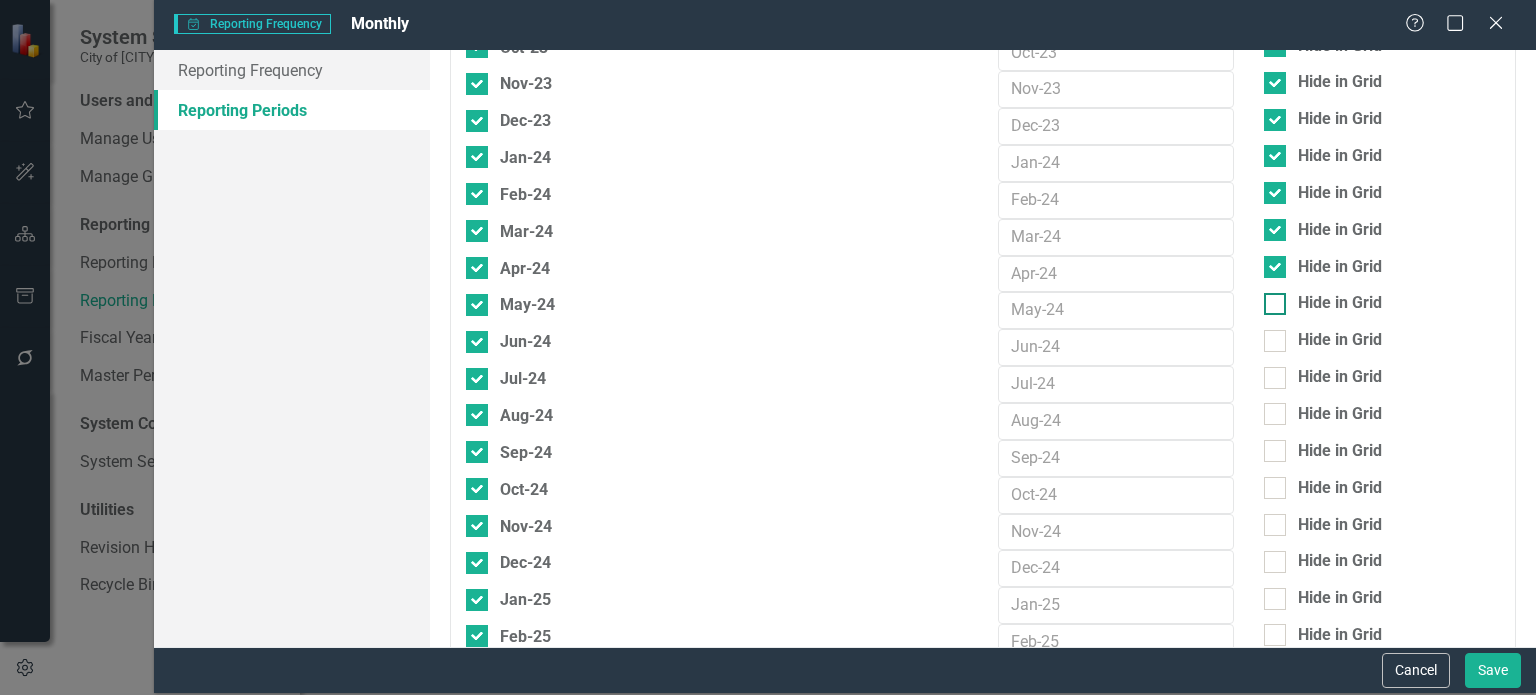 click on "Hide in Grid" at bounding box center (1270, 299) 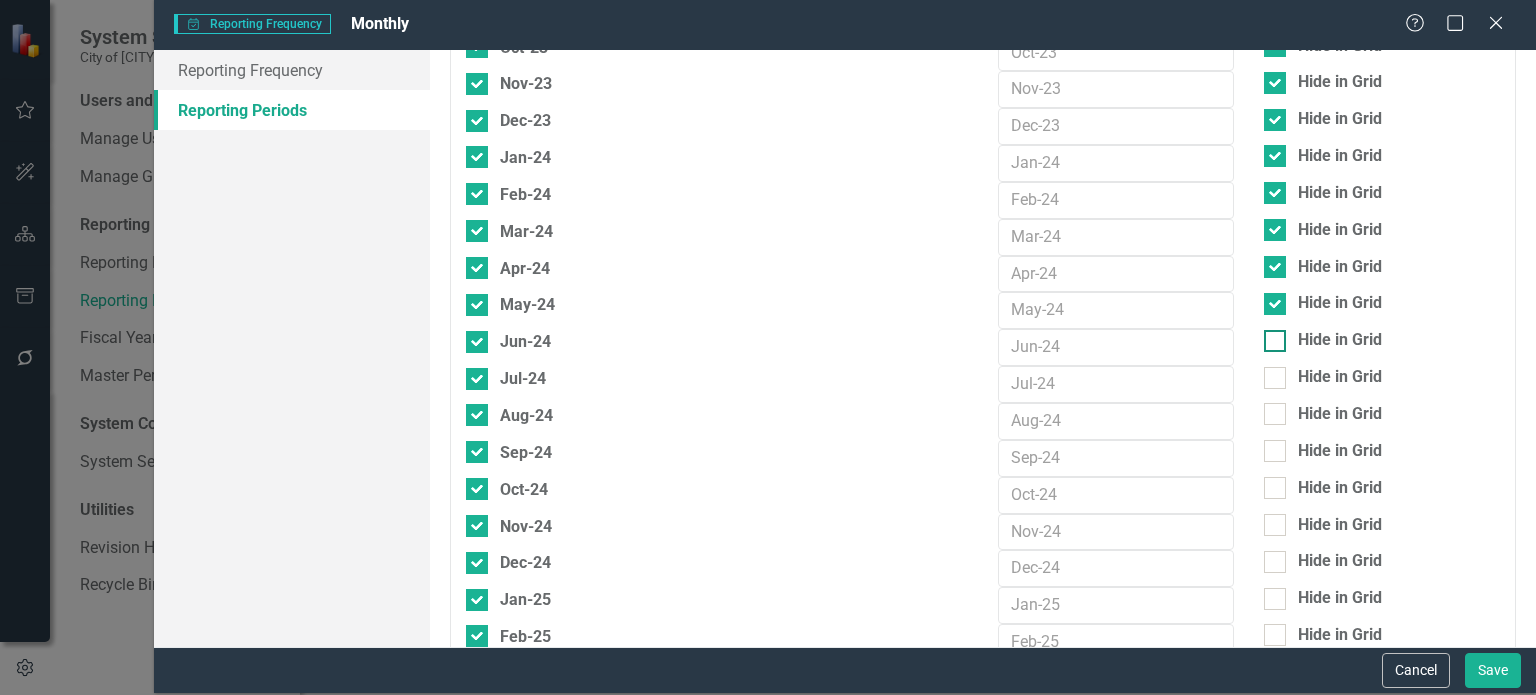 click at bounding box center (1275, 341) 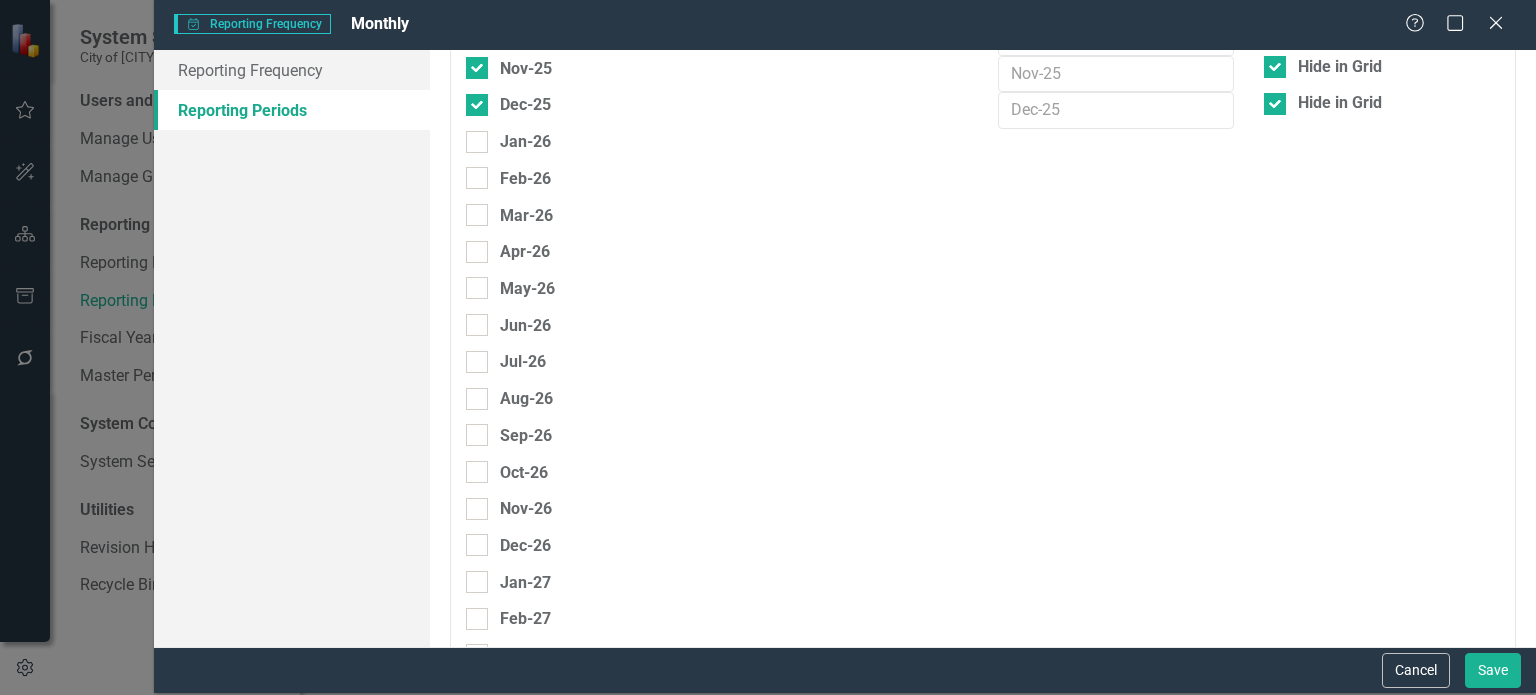 scroll, scrollTop: 4318, scrollLeft: 0, axis: vertical 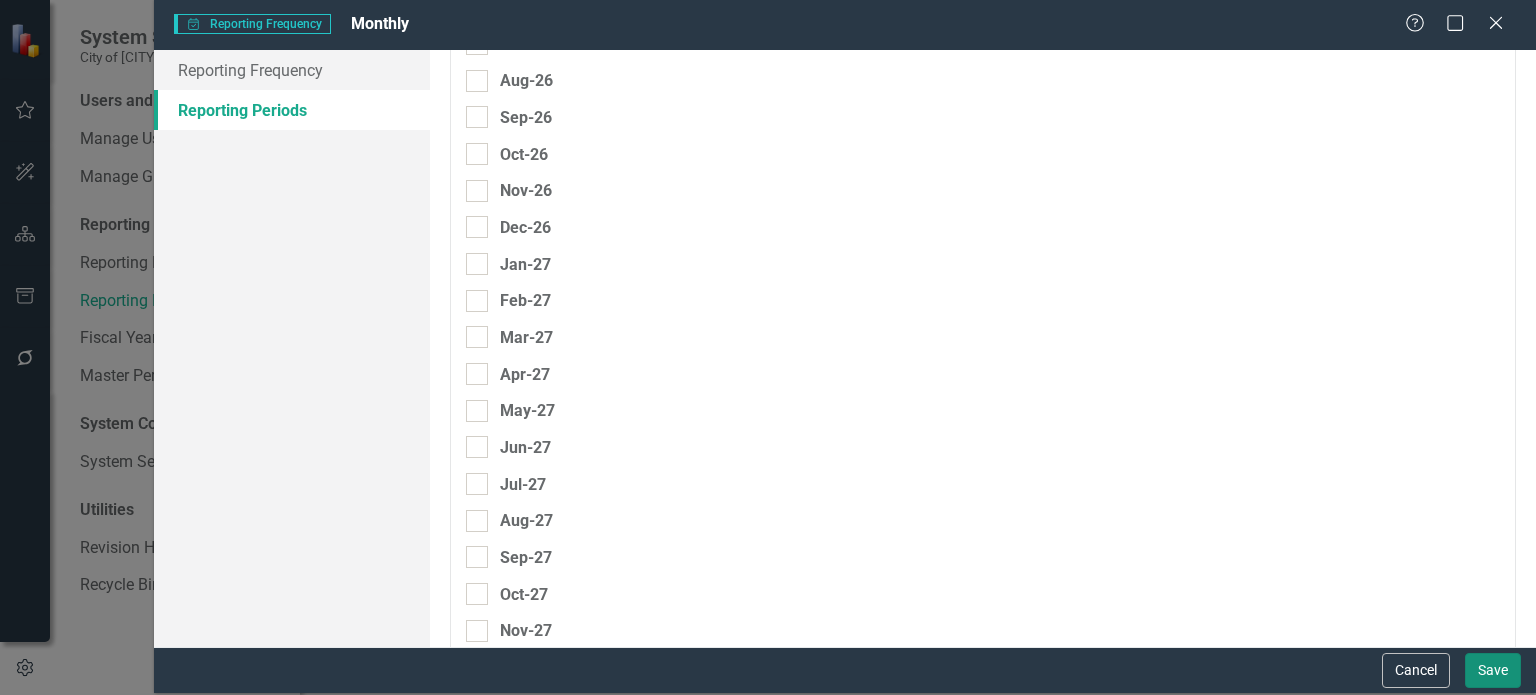 click on "Save" at bounding box center (1493, 670) 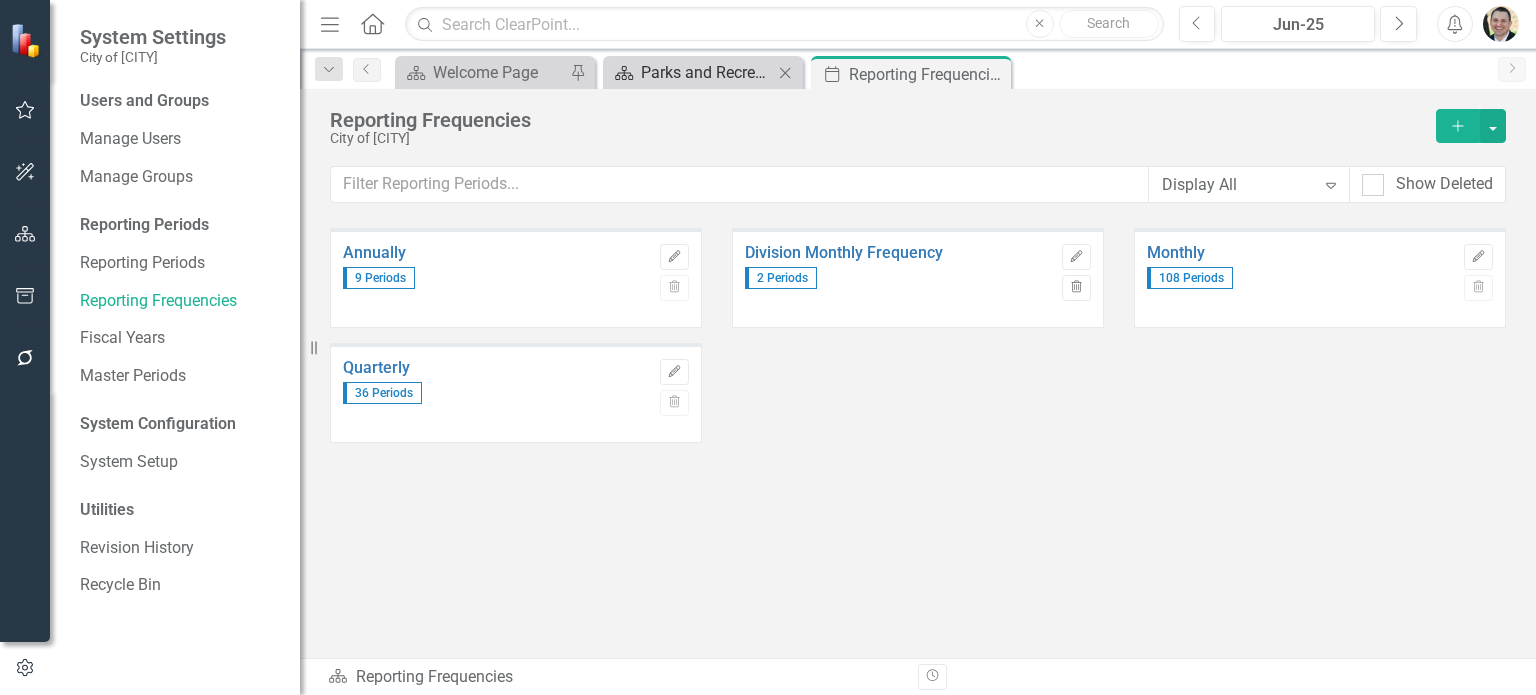 click on "Parks and Recreation Welcome Page" at bounding box center [707, 72] 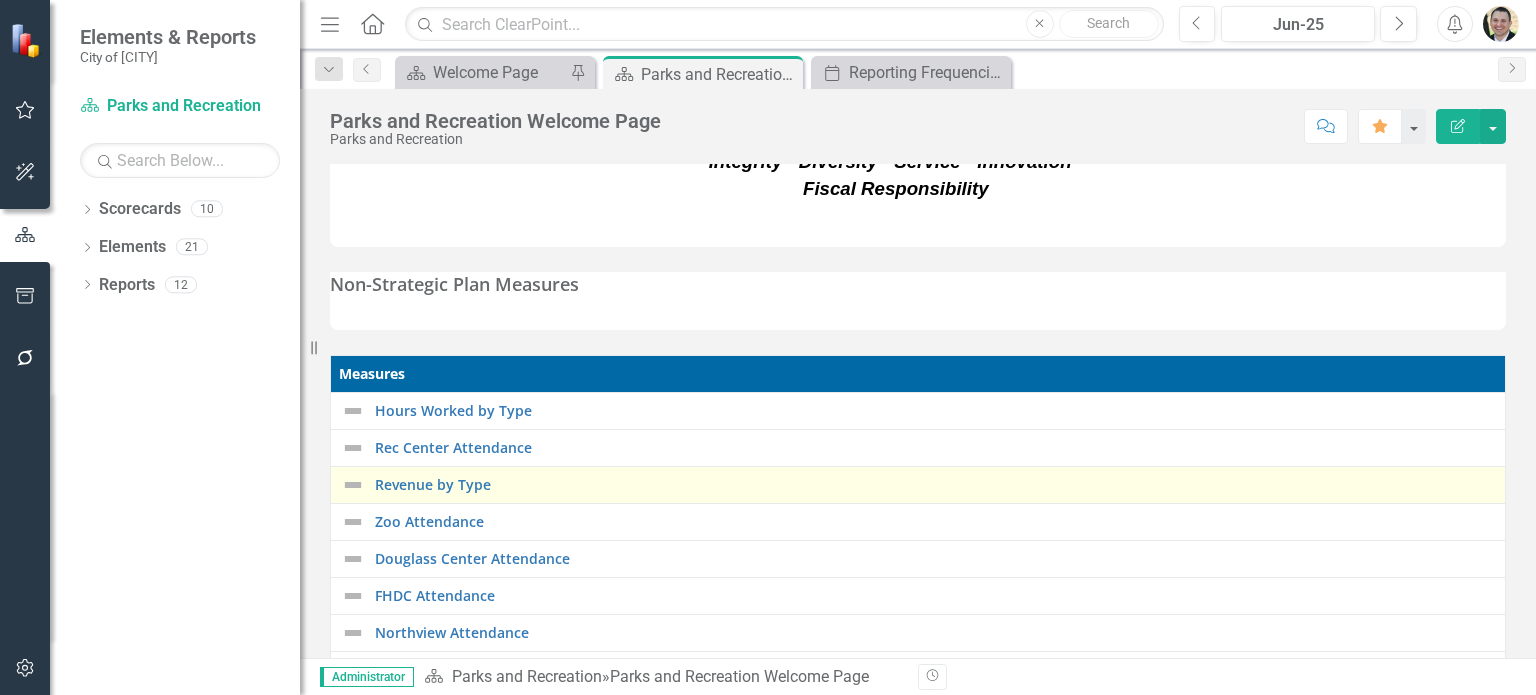scroll, scrollTop: 642, scrollLeft: 0, axis: vertical 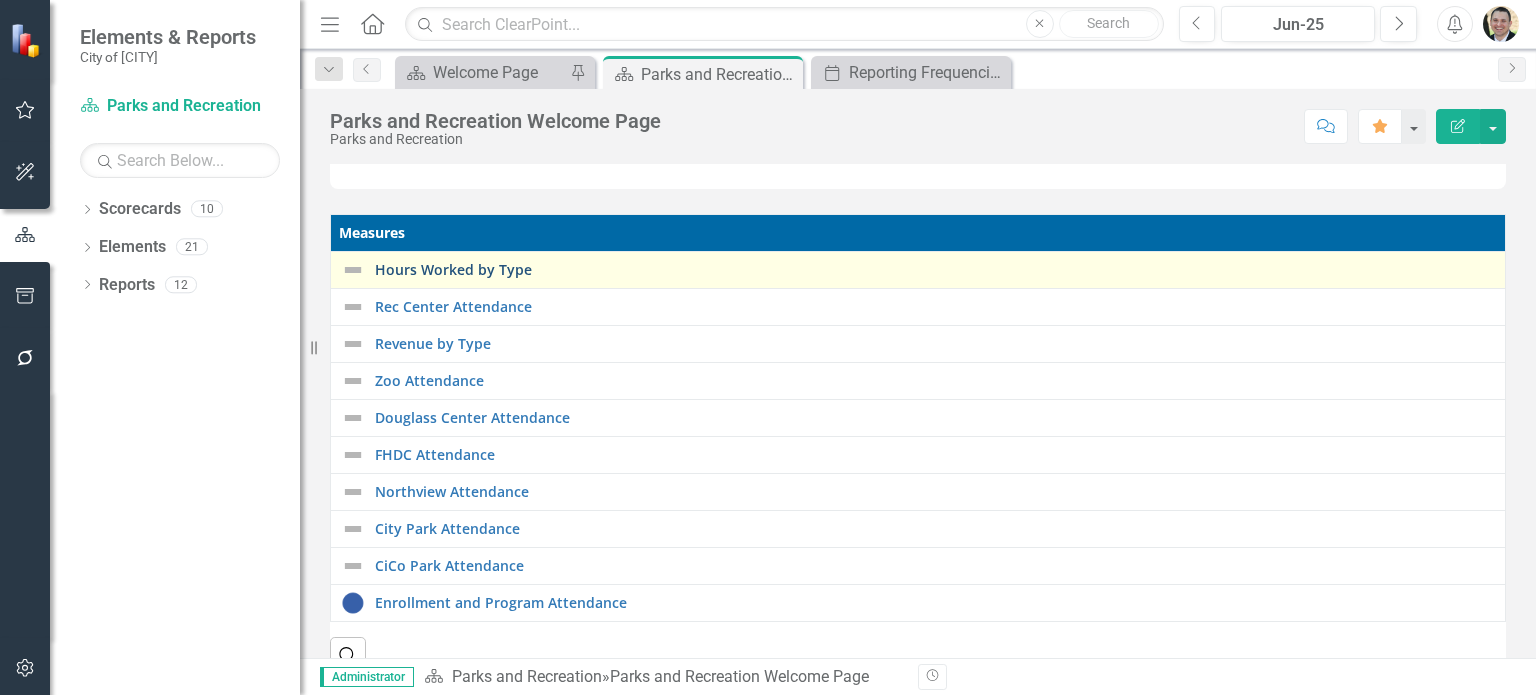 click on "Hours Worked by Type" at bounding box center [935, 269] 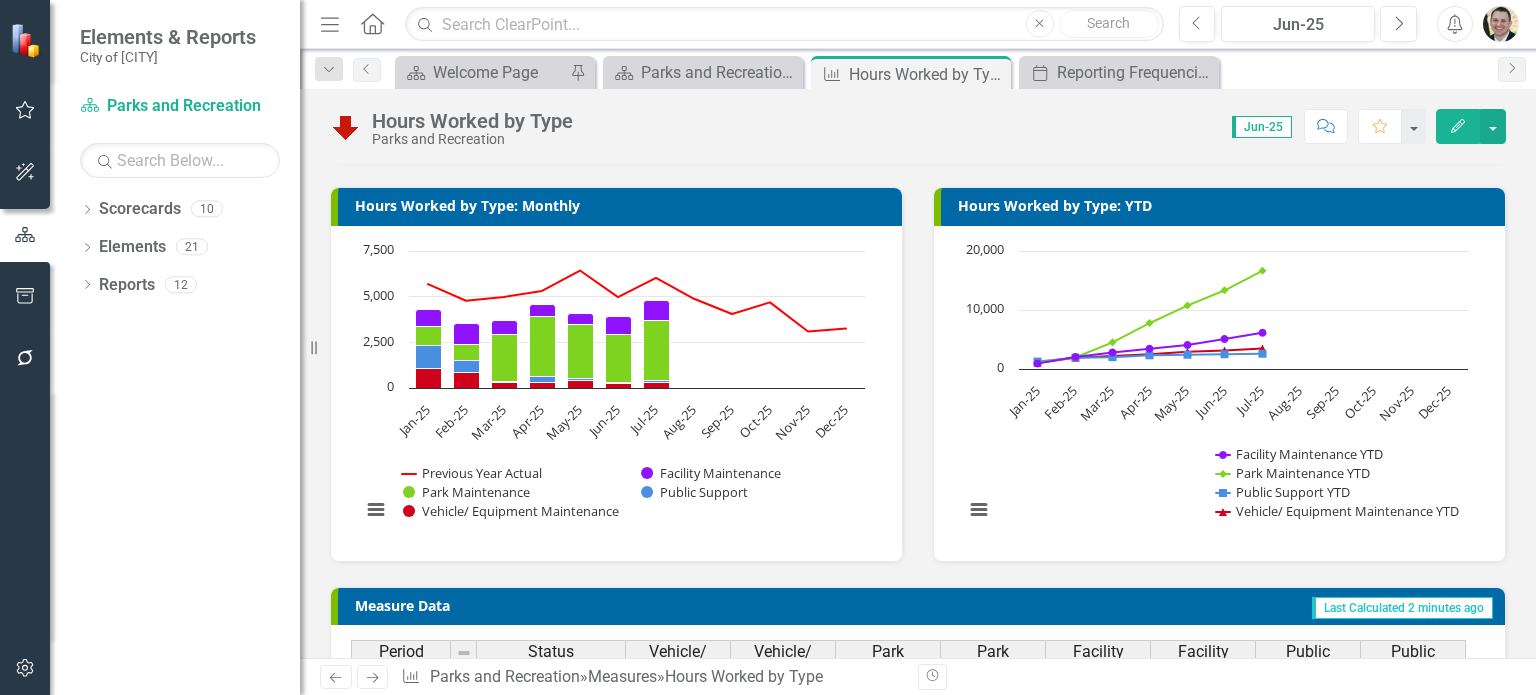 scroll, scrollTop: 0, scrollLeft: 0, axis: both 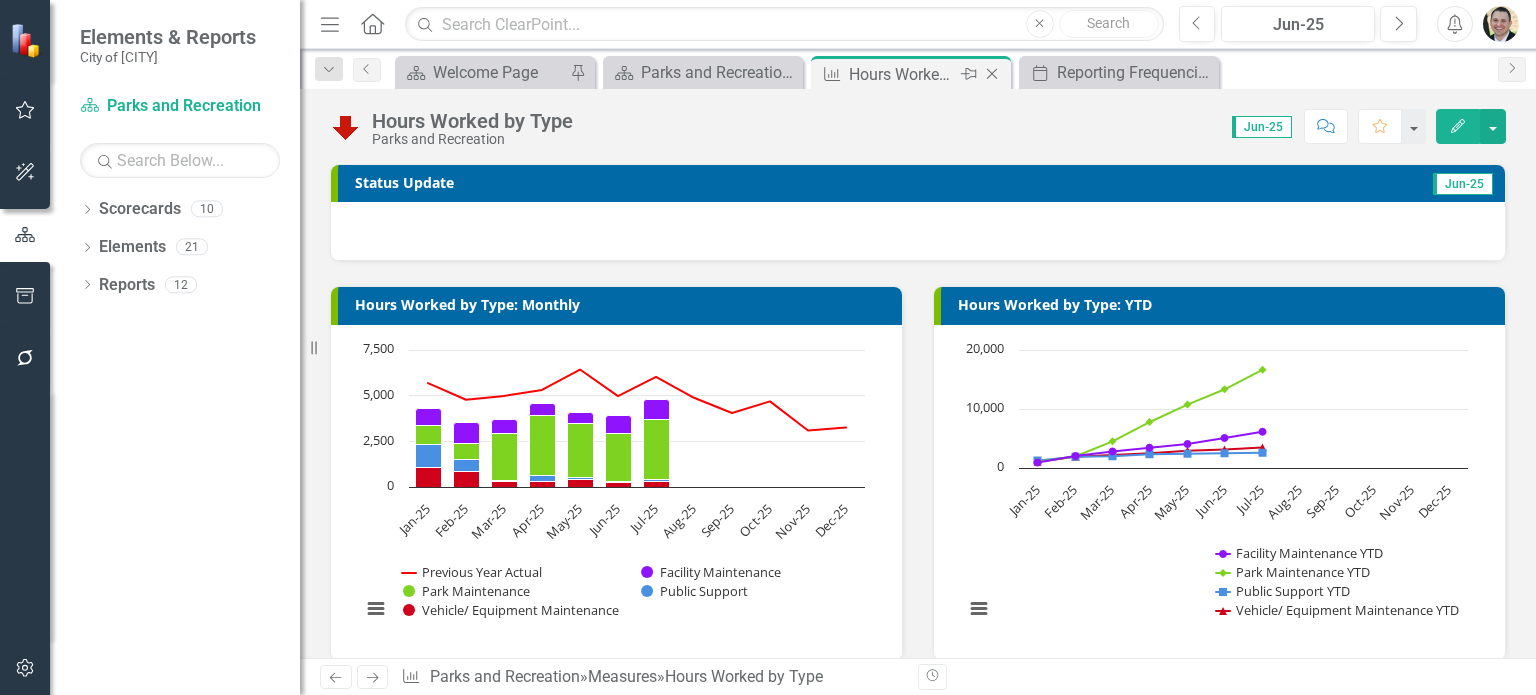 click on "Close" 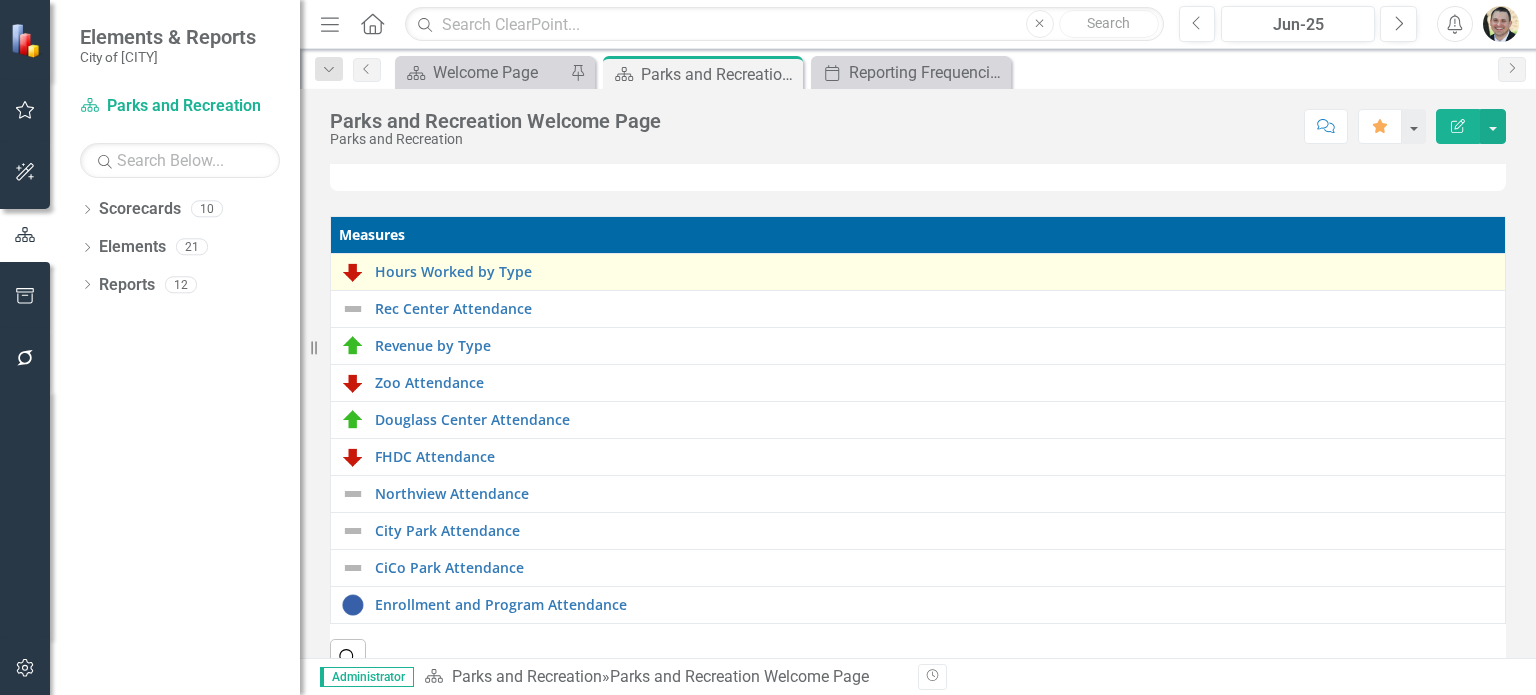 scroll, scrollTop: 642, scrollLeft: 0, axis: vertical 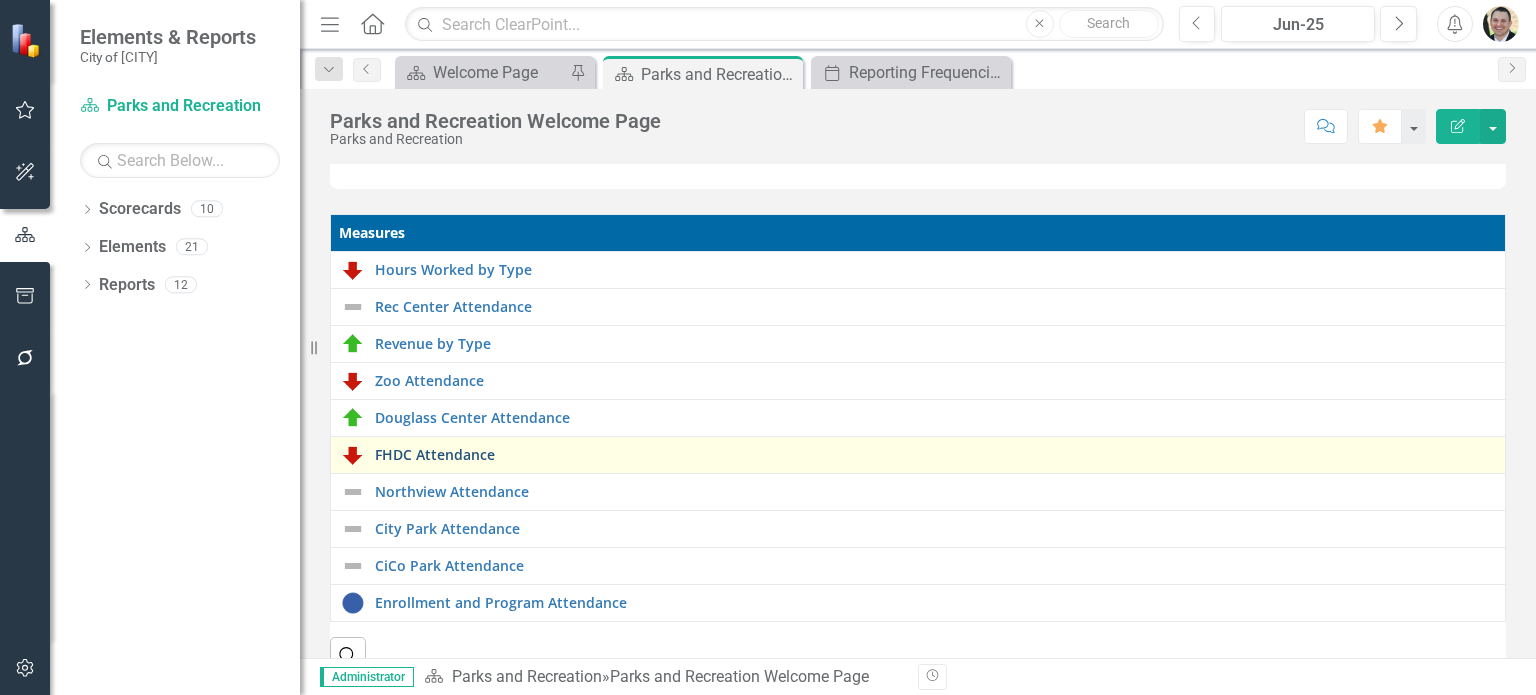 click on "FHDC Attendance" at bounding box center [935, 454] 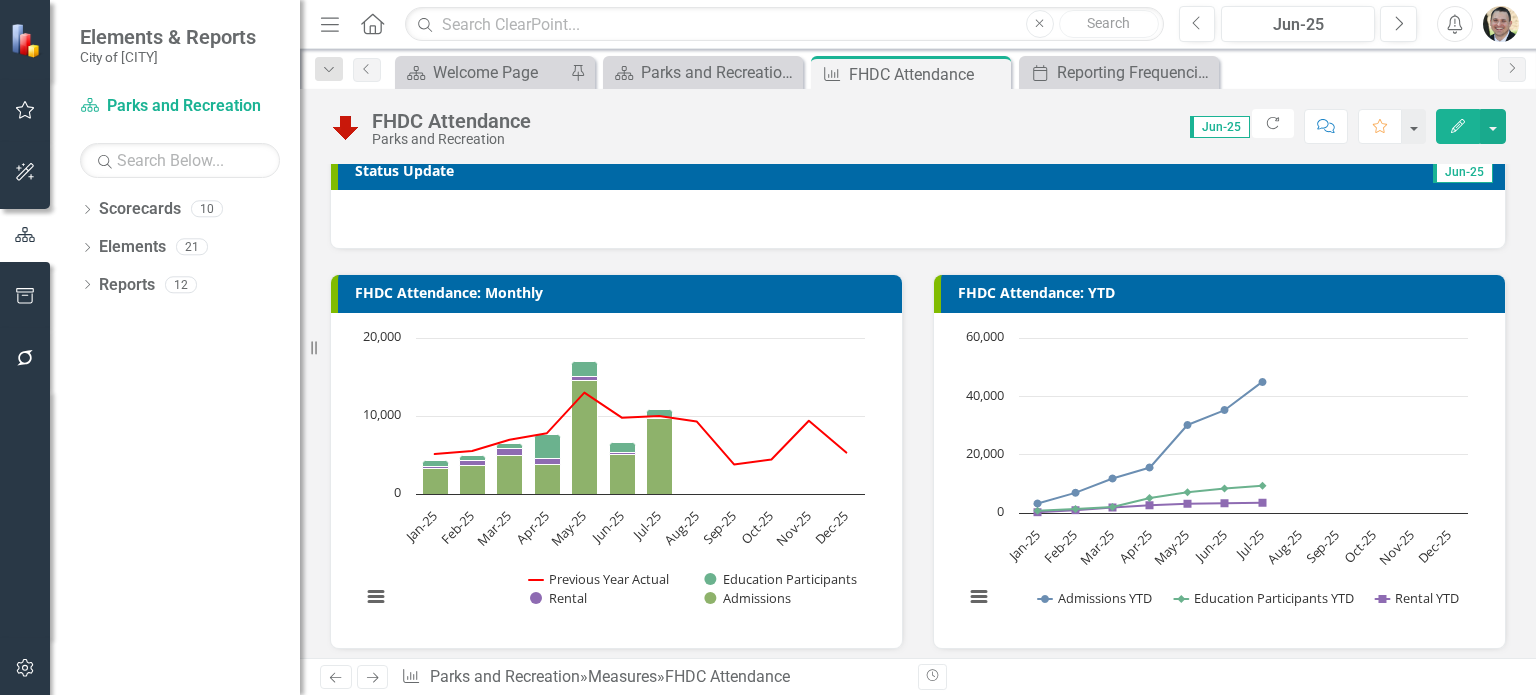 scroll, scrollTop: 0, scrollLeft: 0, axis: both 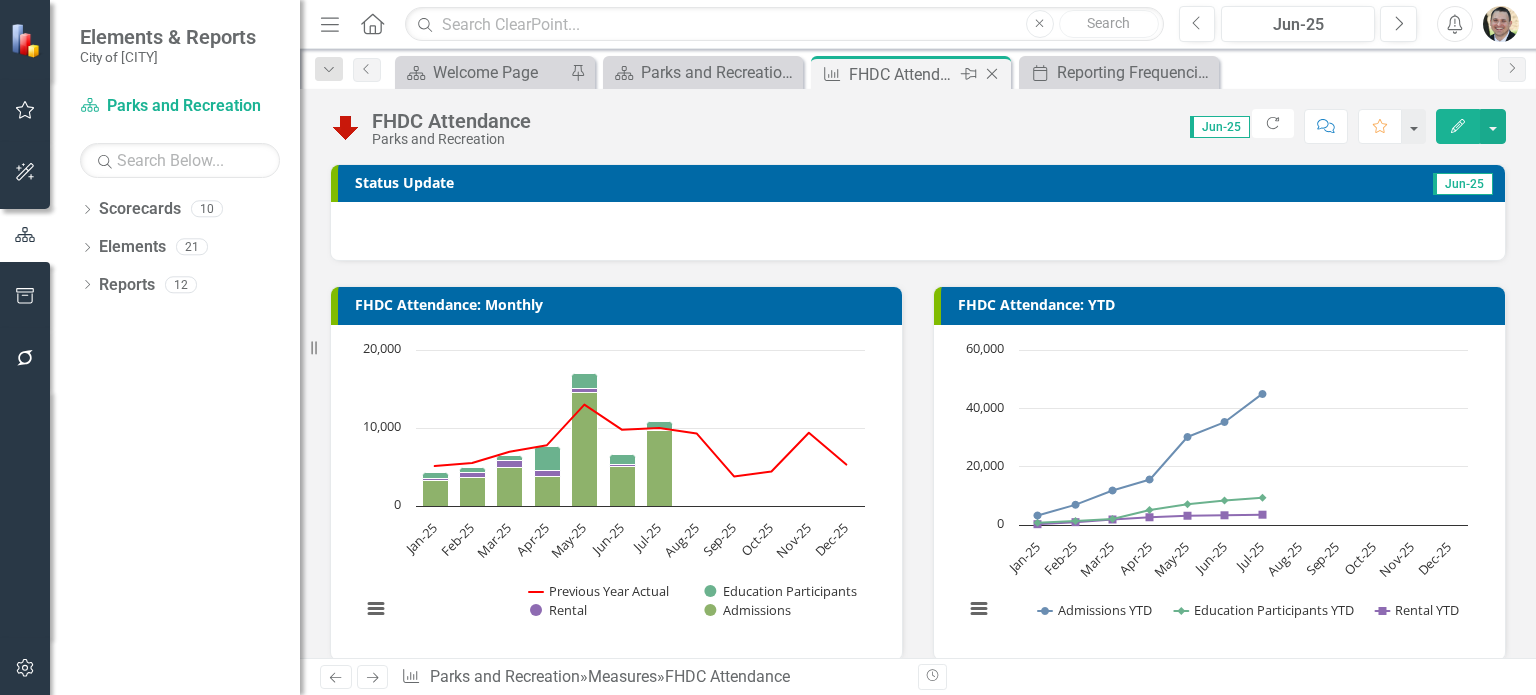 click on "Close" 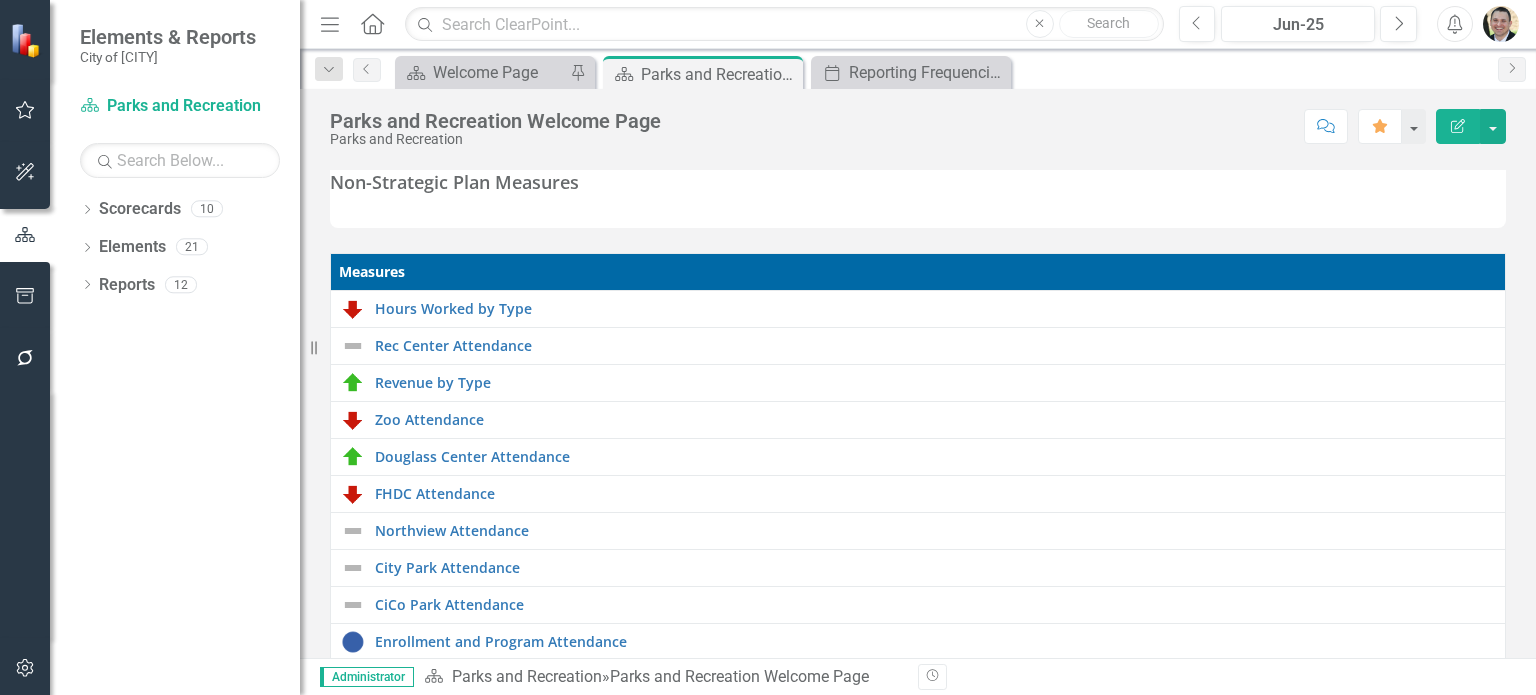 scroll, scrollTop: 642, scrollLeft: 0, axis: vertical 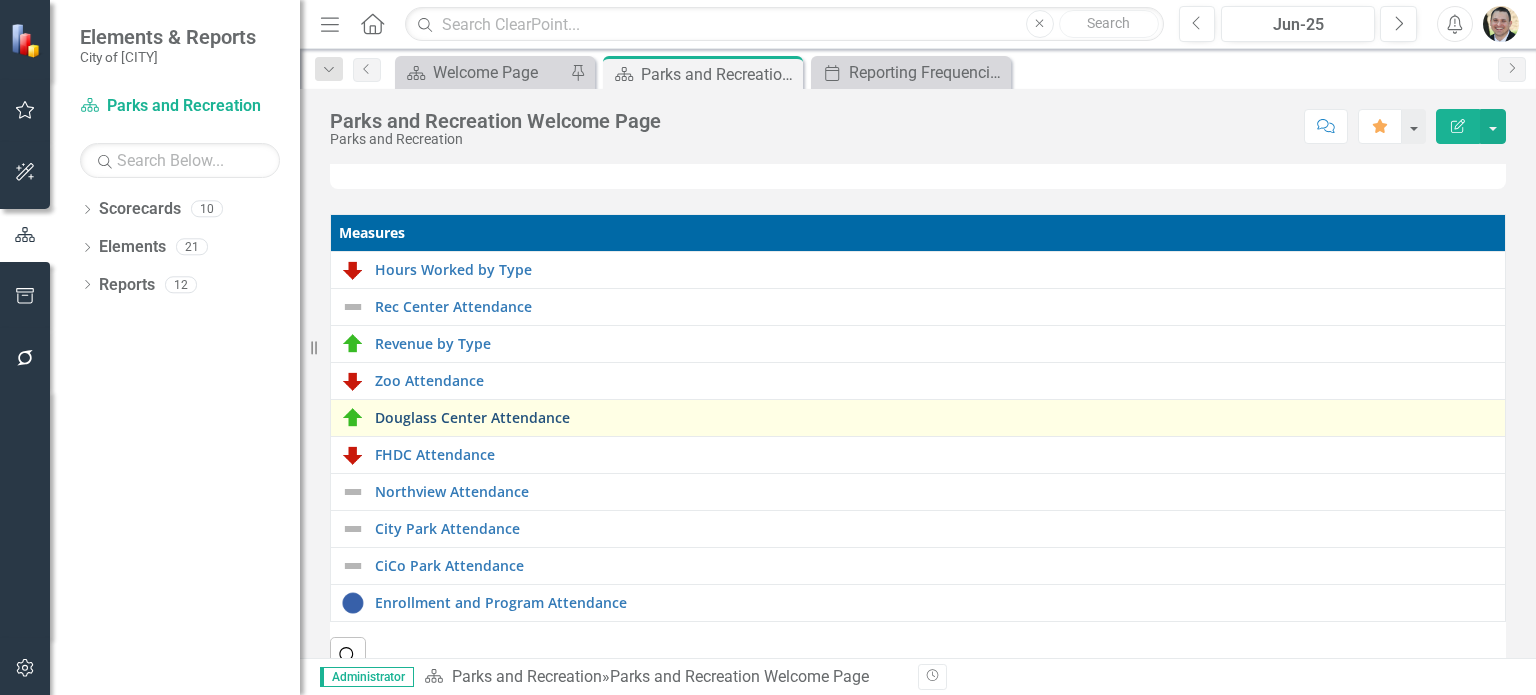 click on "Douglass Center Attendance" at bounding box center [935, 417] 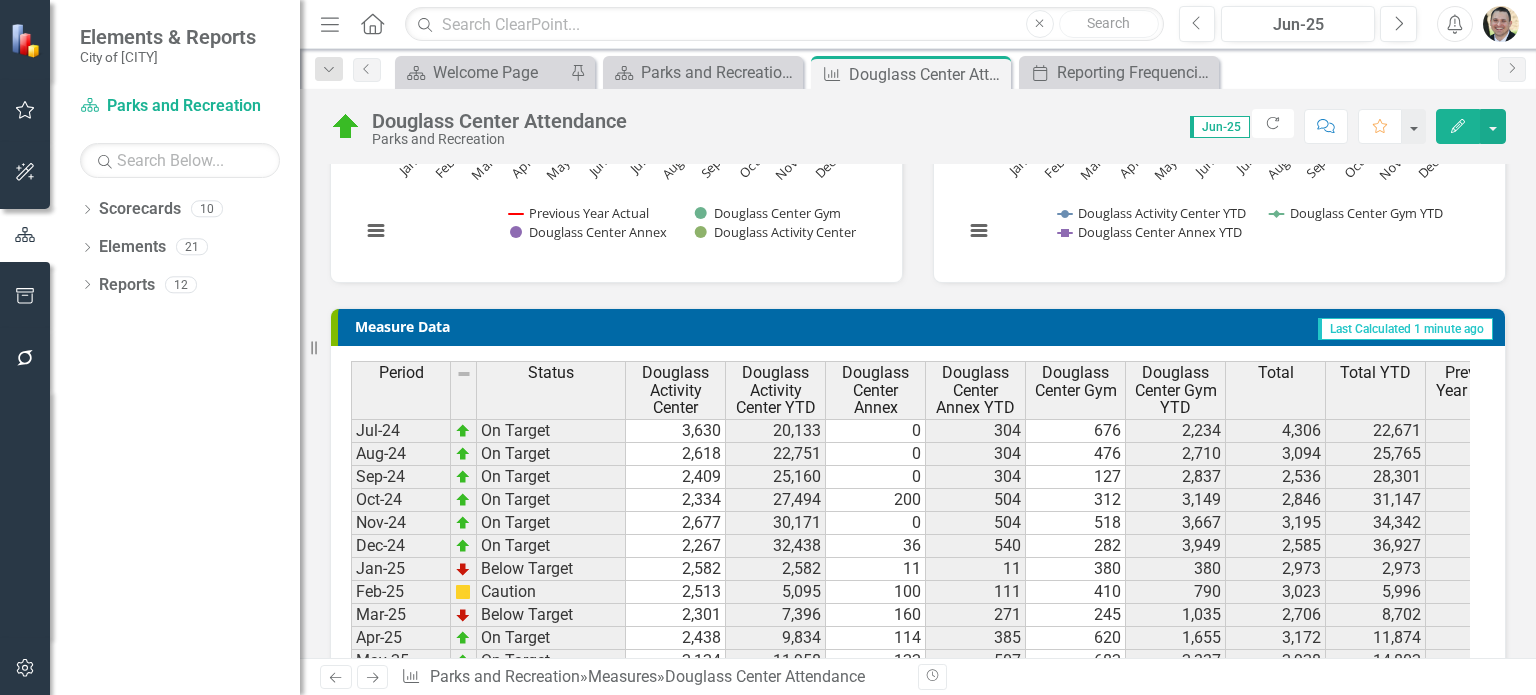 scroll, scrollTop: 0, scrollLeft: 0, axis: both 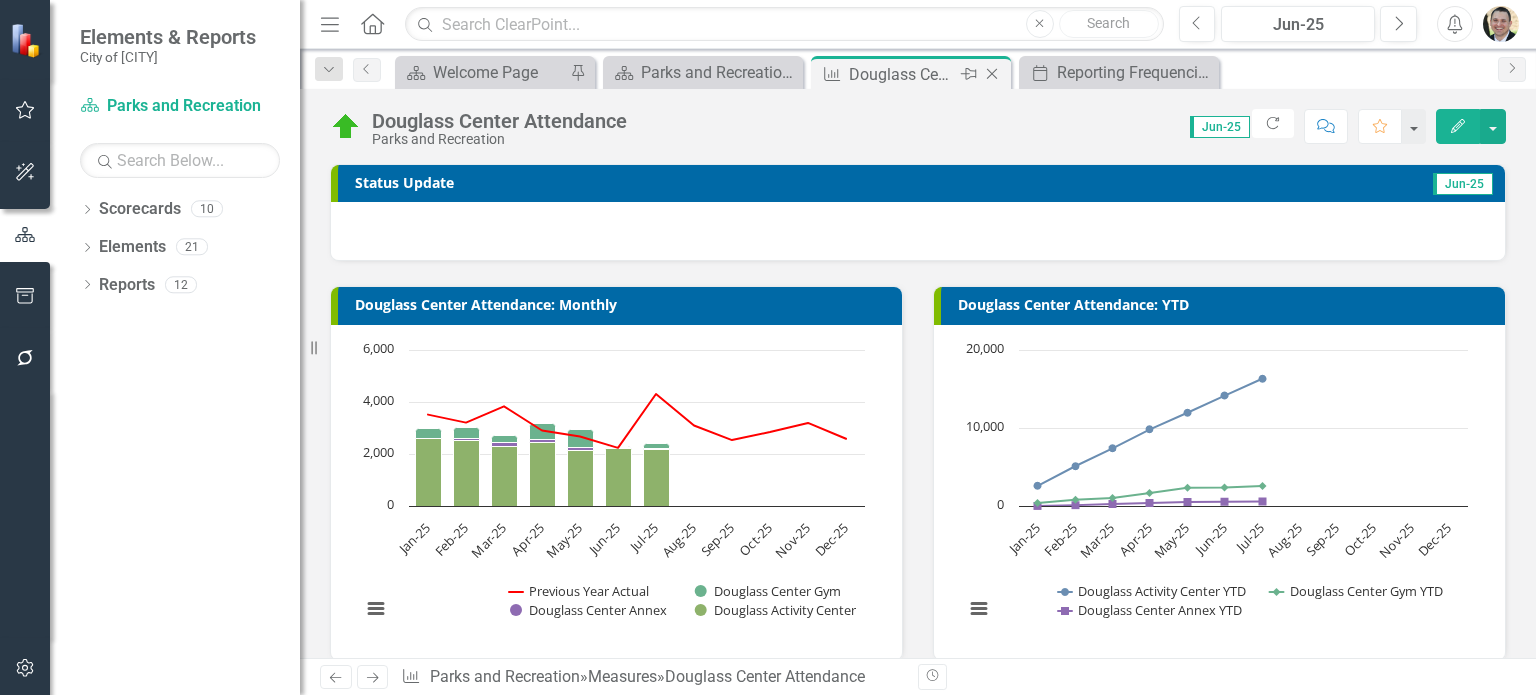 click on "Close" 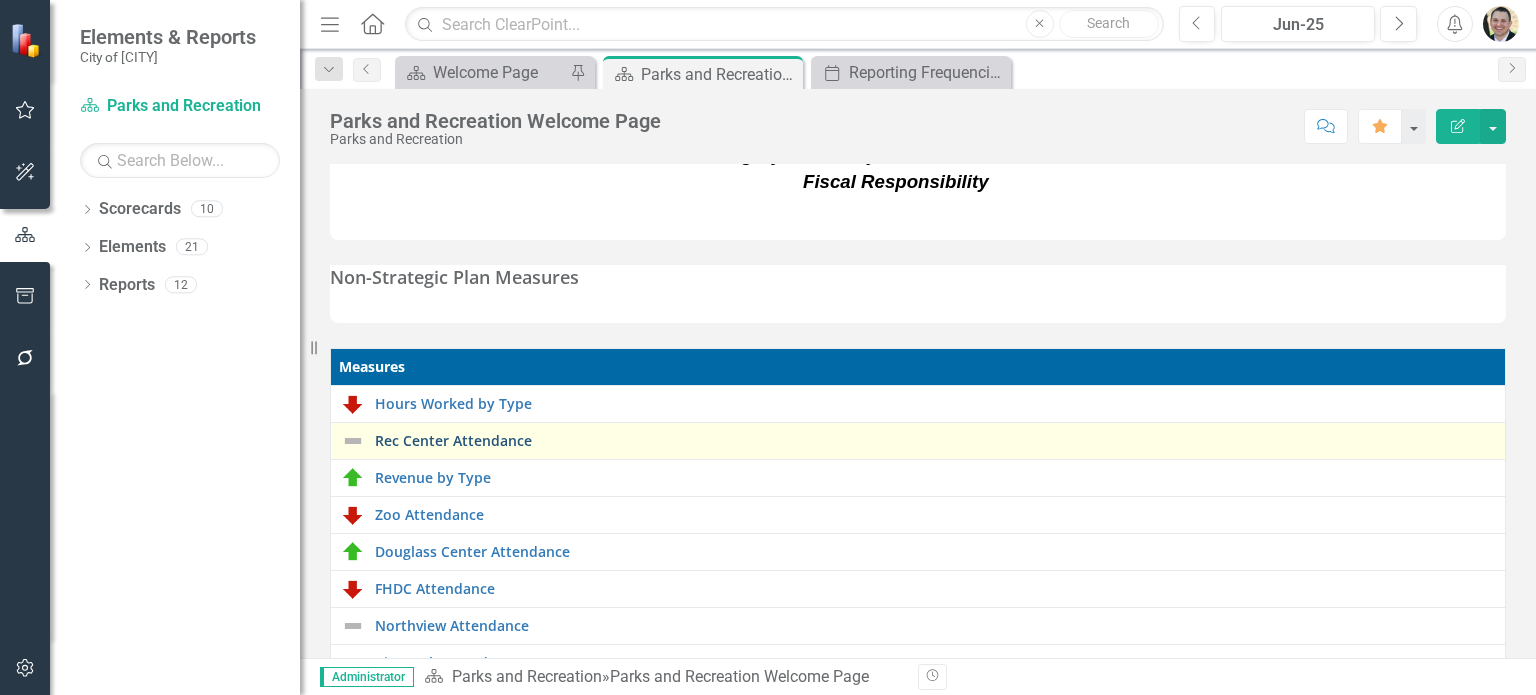 scroll, scrollTop: 642, scrollLeft: 0, axis: vertical 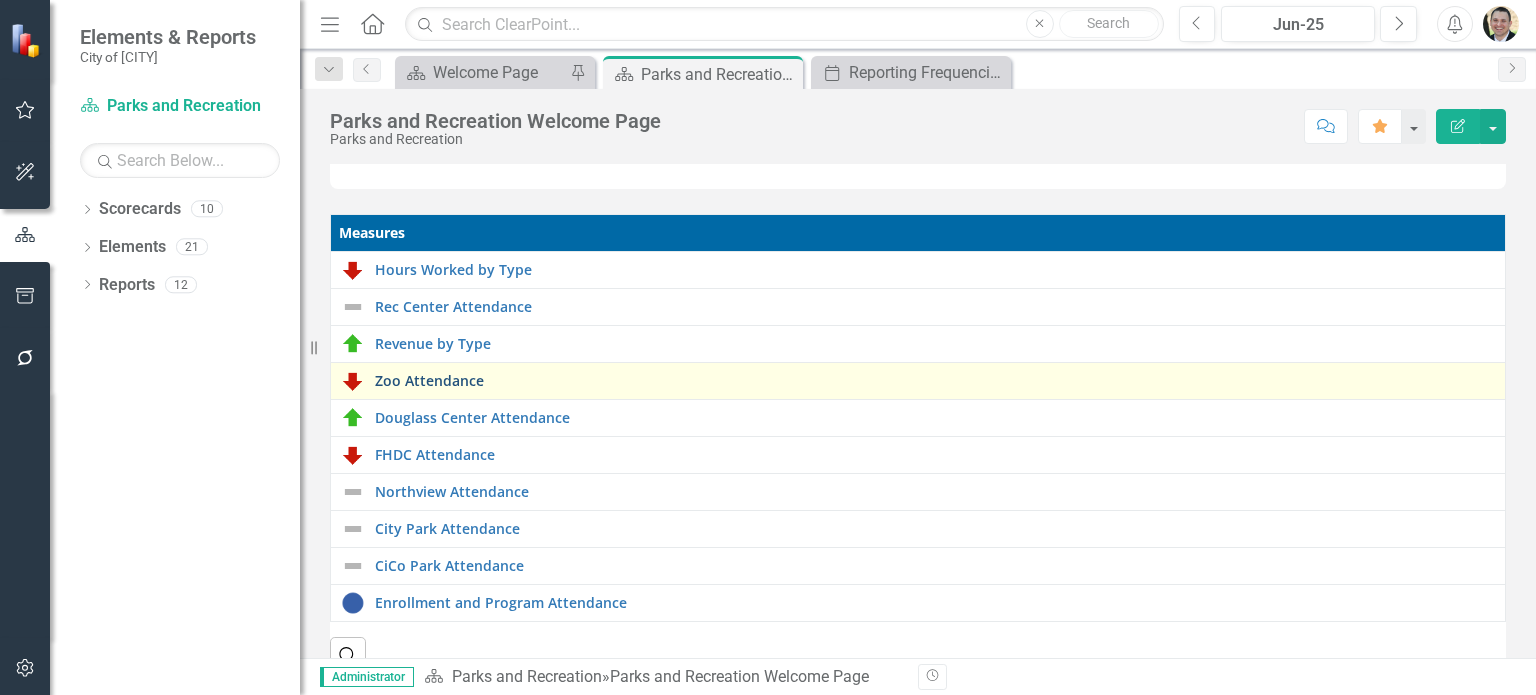 click on "Zoo Attendance" at bounding box center [935, 380] 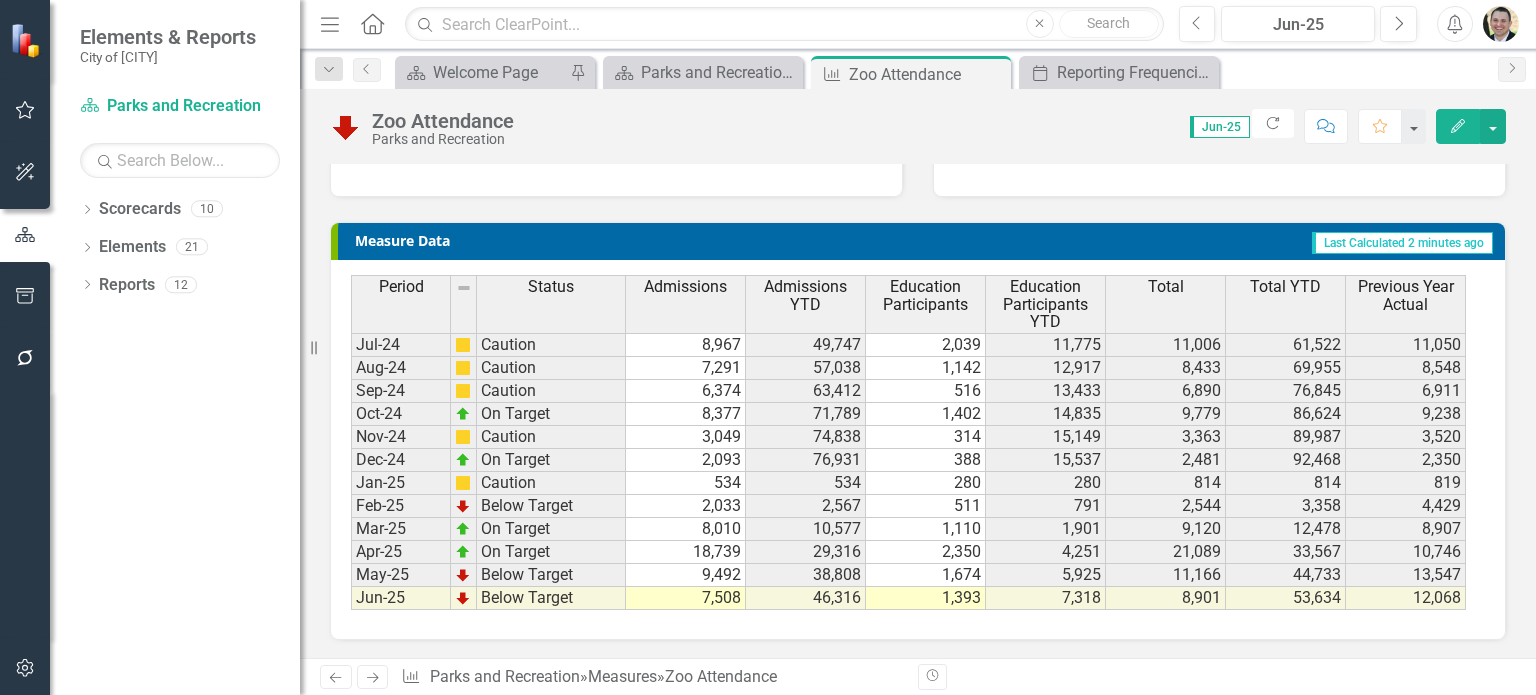 scroll, scrollTop: 0, scrollLeft: 0, axis: both 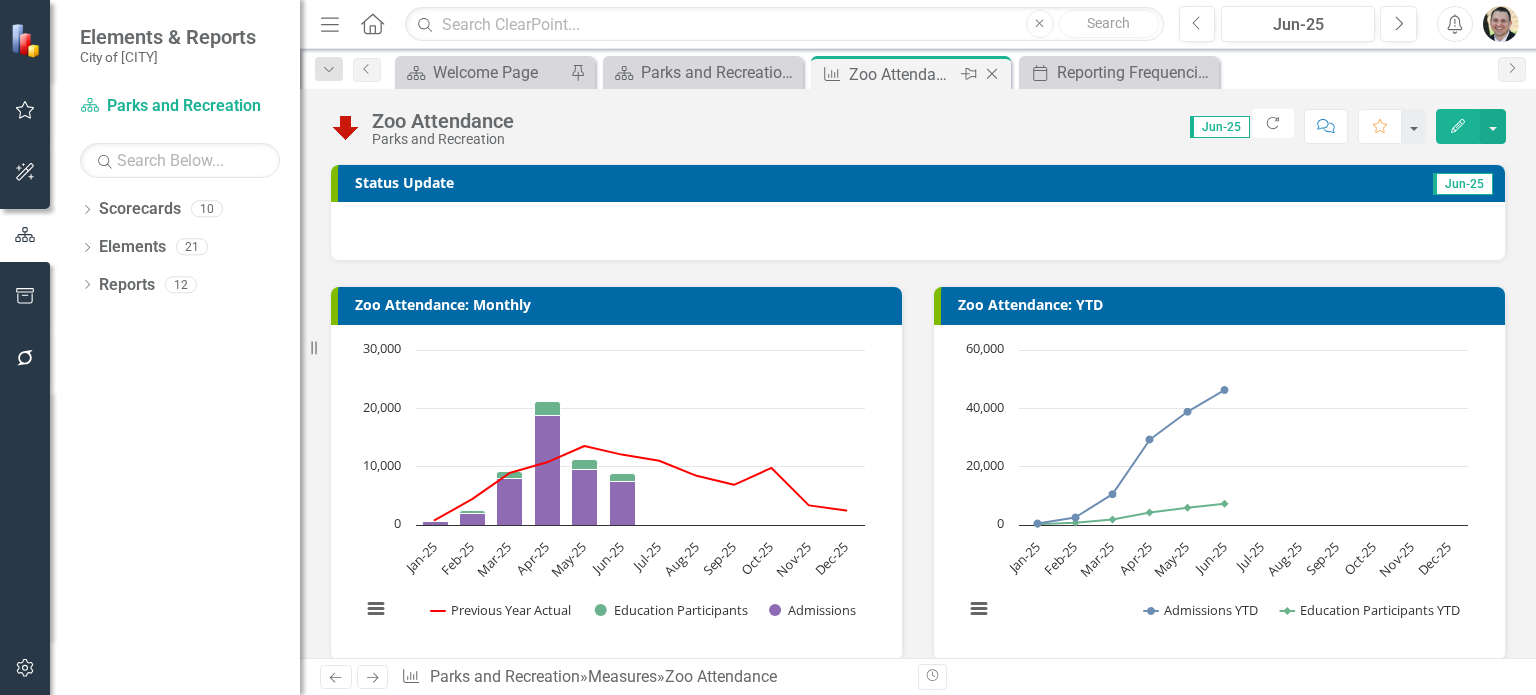 click on "Close" 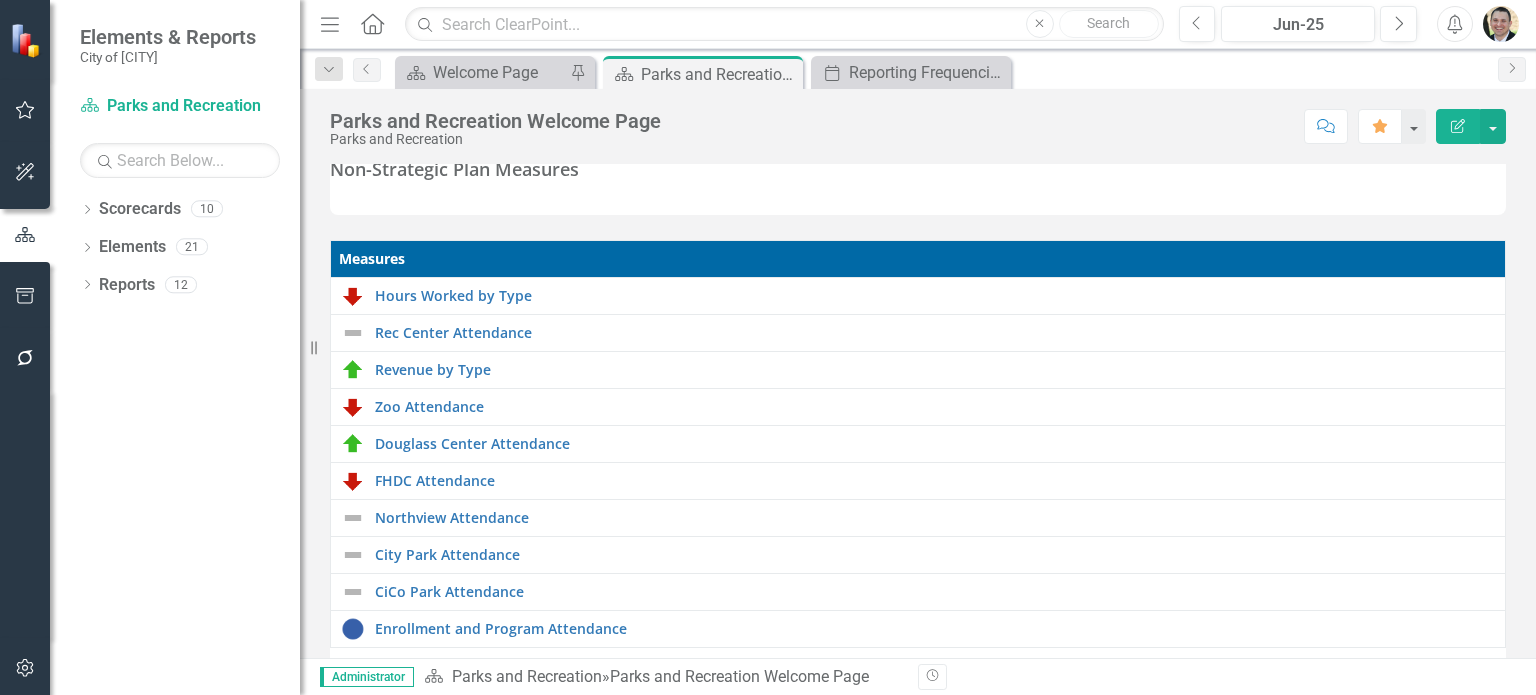 scroll, scrollTop: 642, scrollLeft: 0, axis: vertical 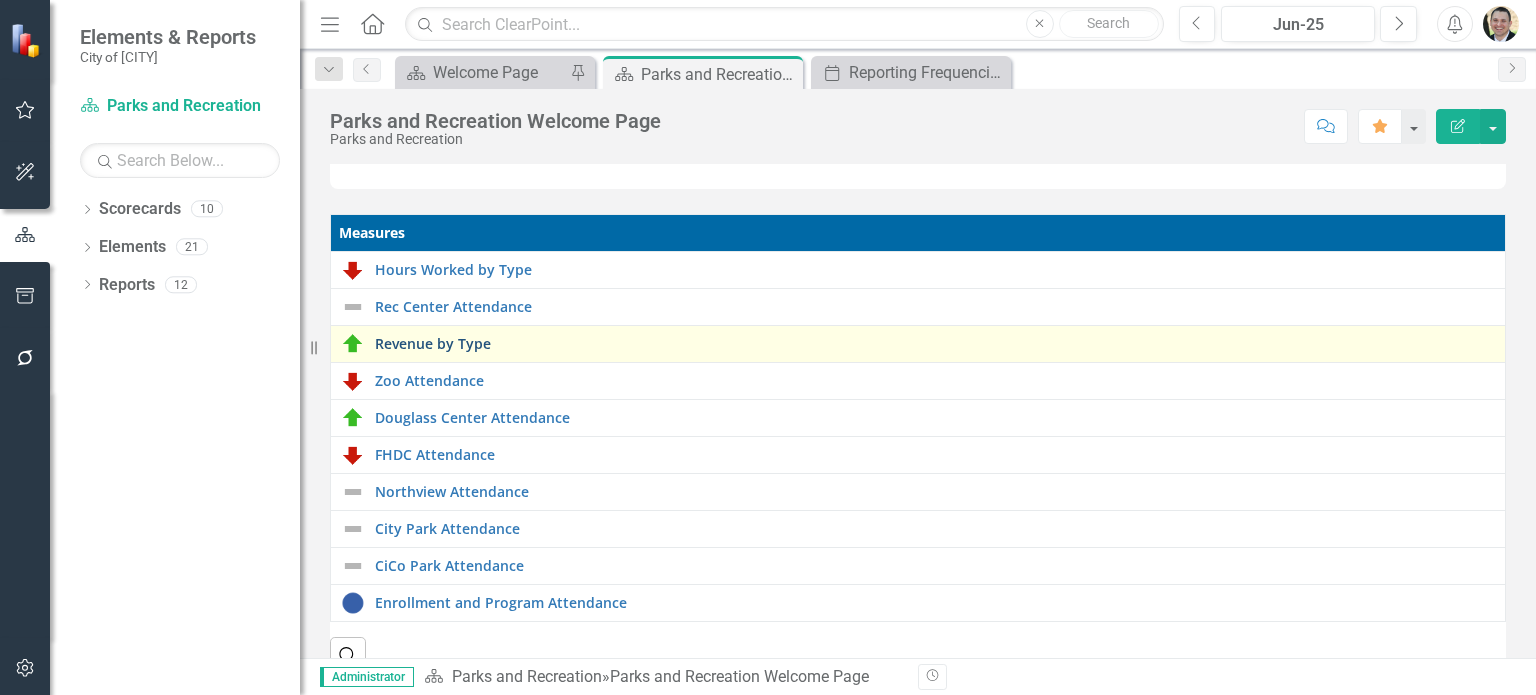click on "Revenue by Type" at bounding box center [935, 343] 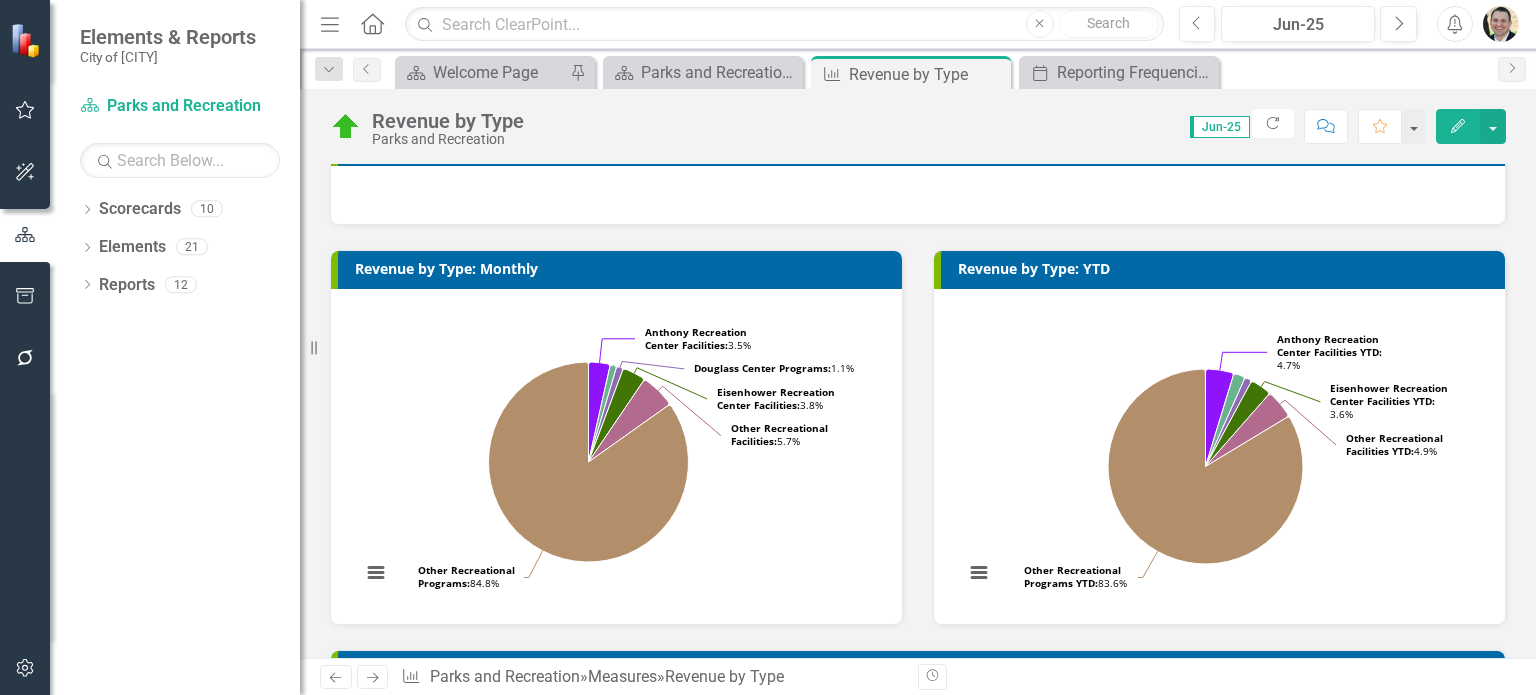 scroll, scrollTop: 0, scrollLeft: 0, axis: both 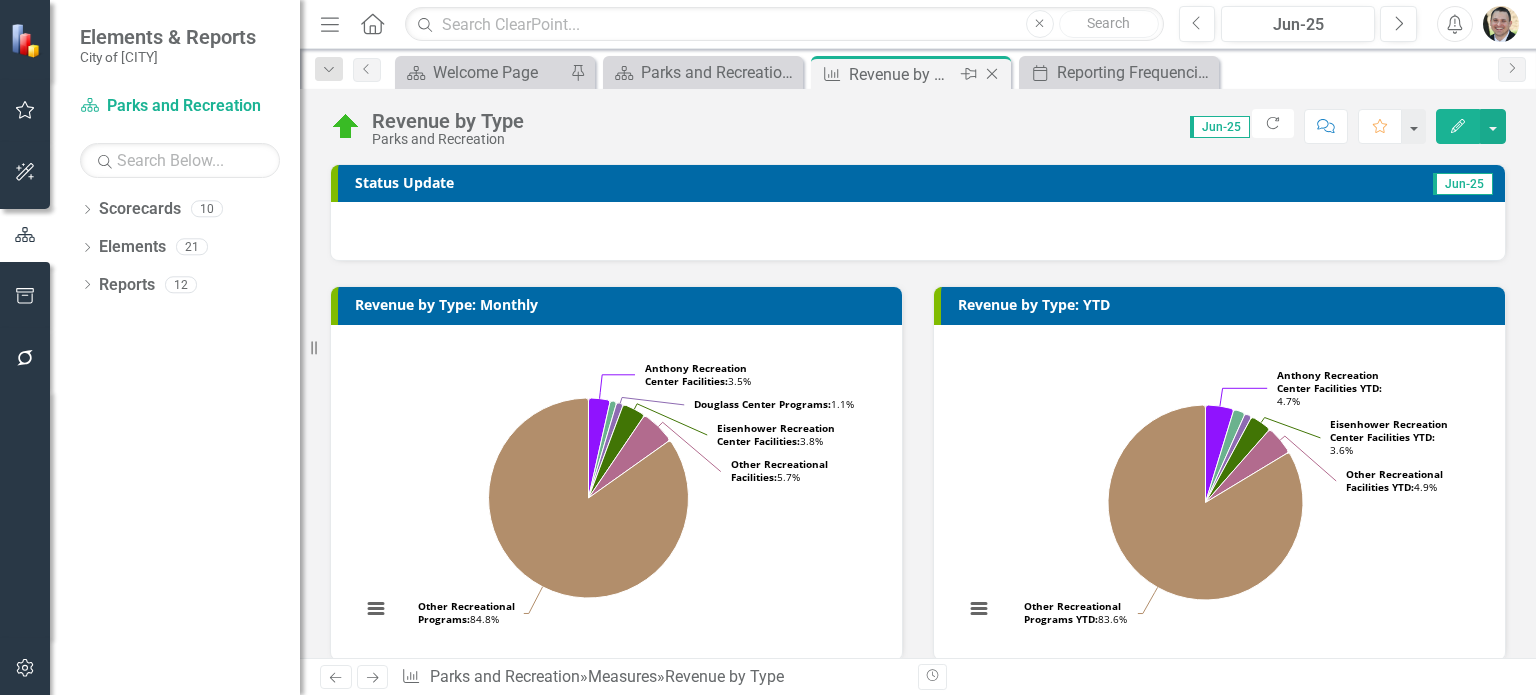click on "Close" 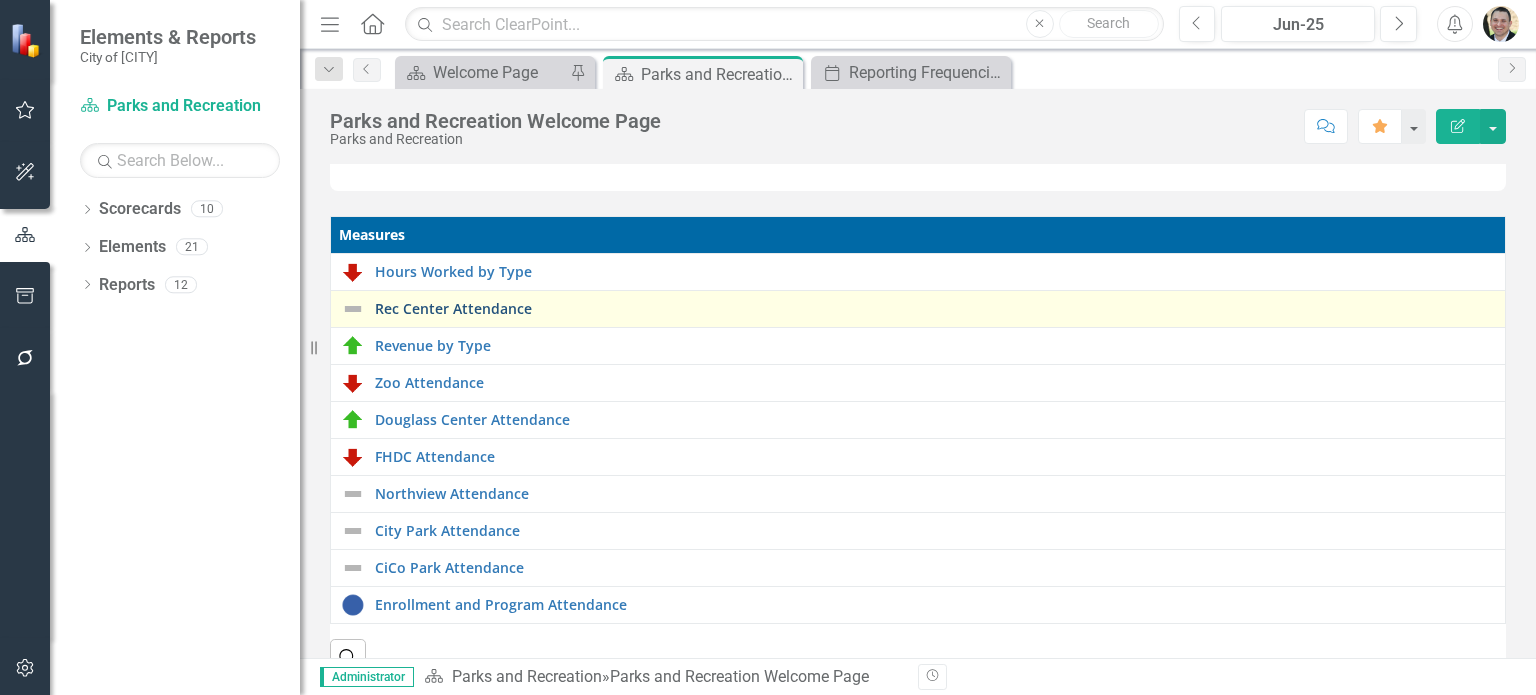 scroll, scrollTop: 642, scrollLeft: 0, axis: vertical 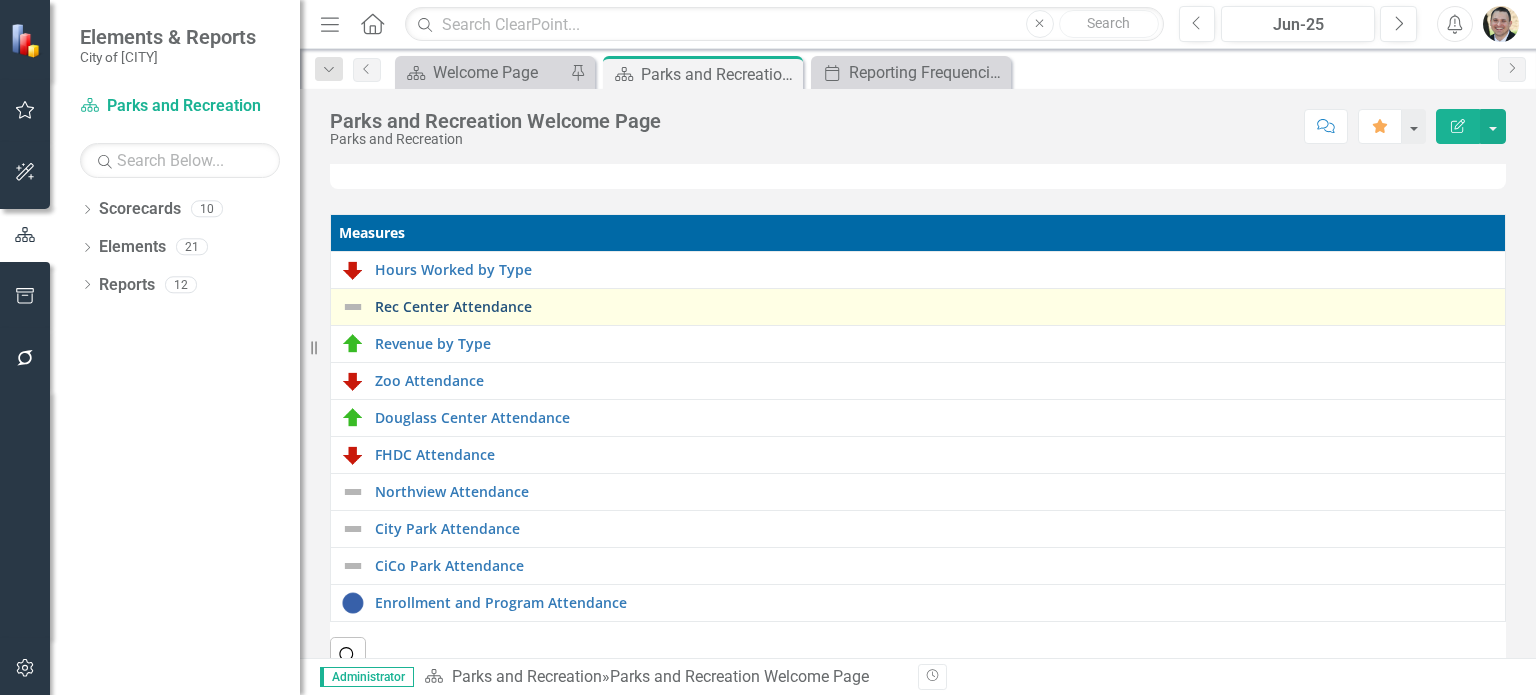 click on "Rec Center Attendance" at bounding box center (935, 306) 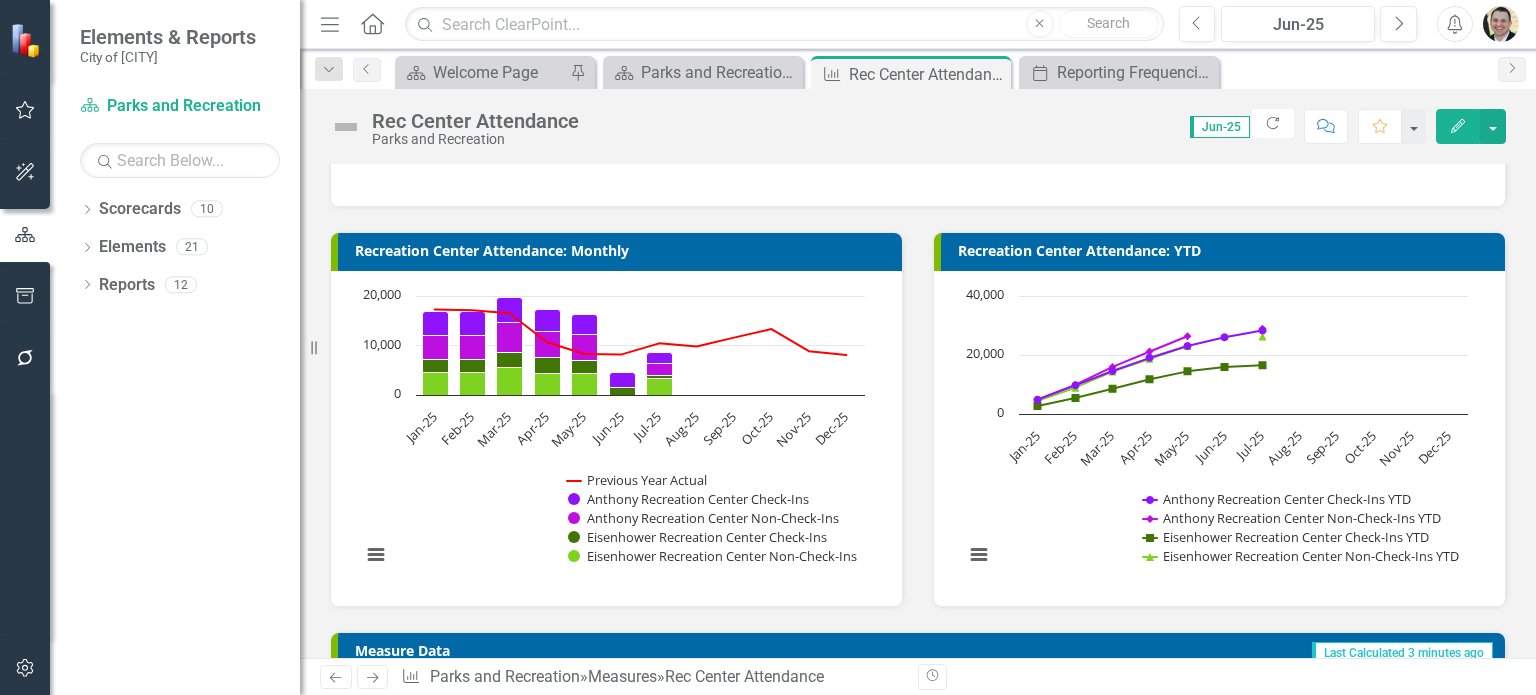 scroll, scrollTop: 0, scrollLeft: 0, axis: both 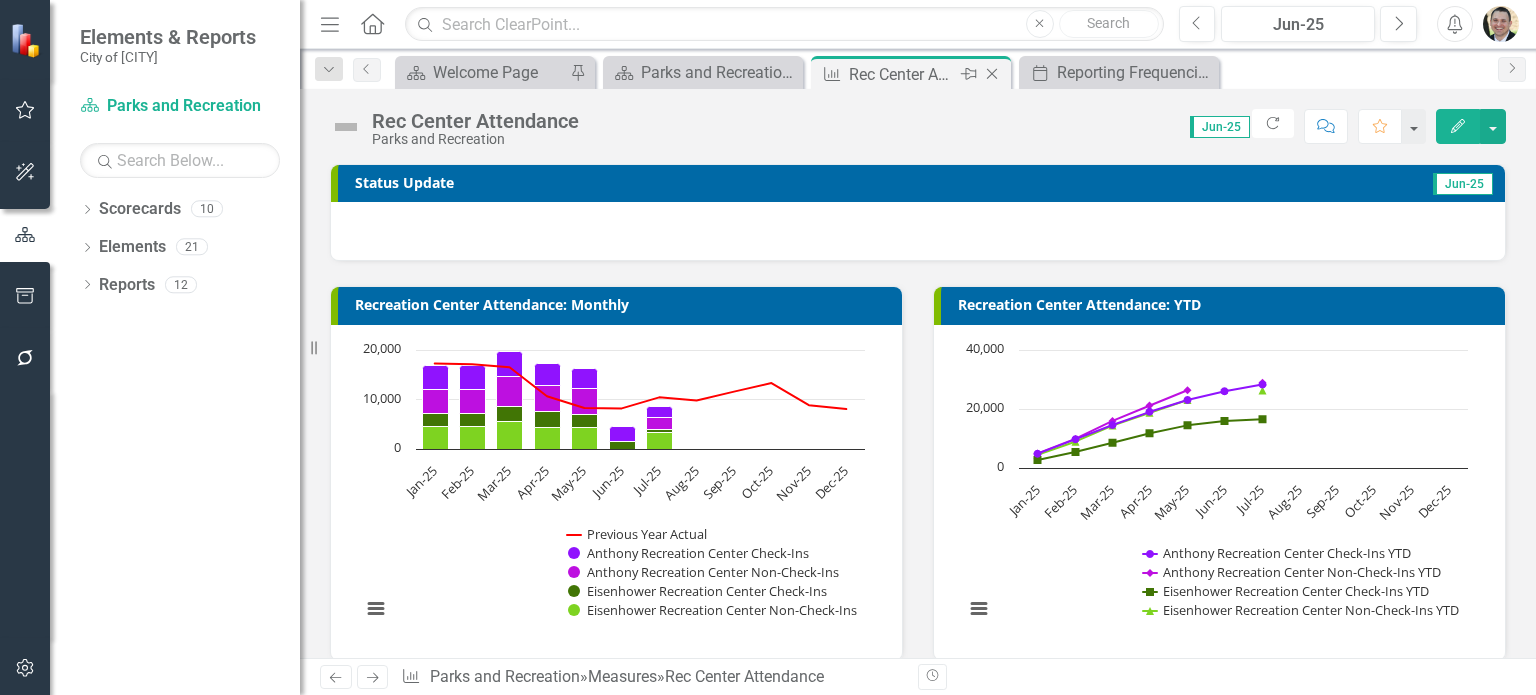 click on "Close" 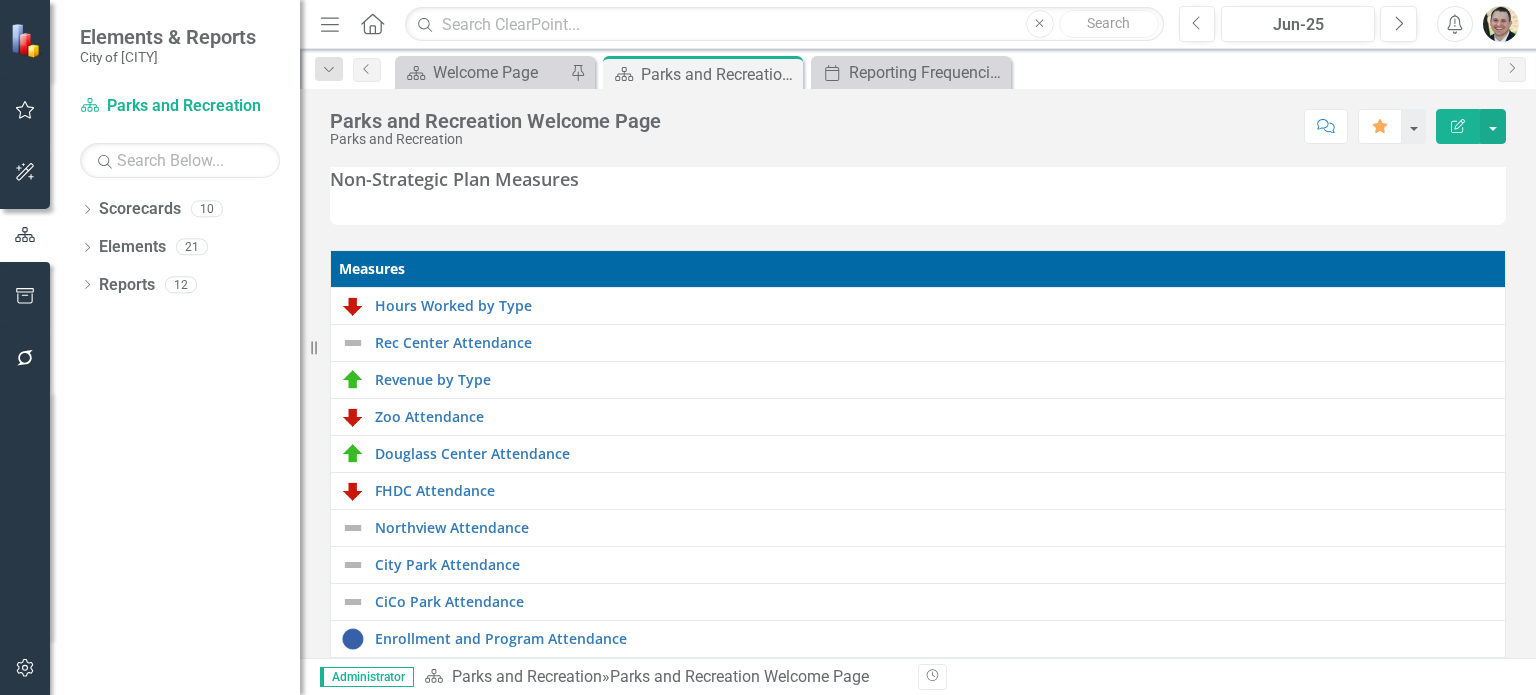 scroll, scrollTop: 642, scrollLeft: 0, axis: vertical 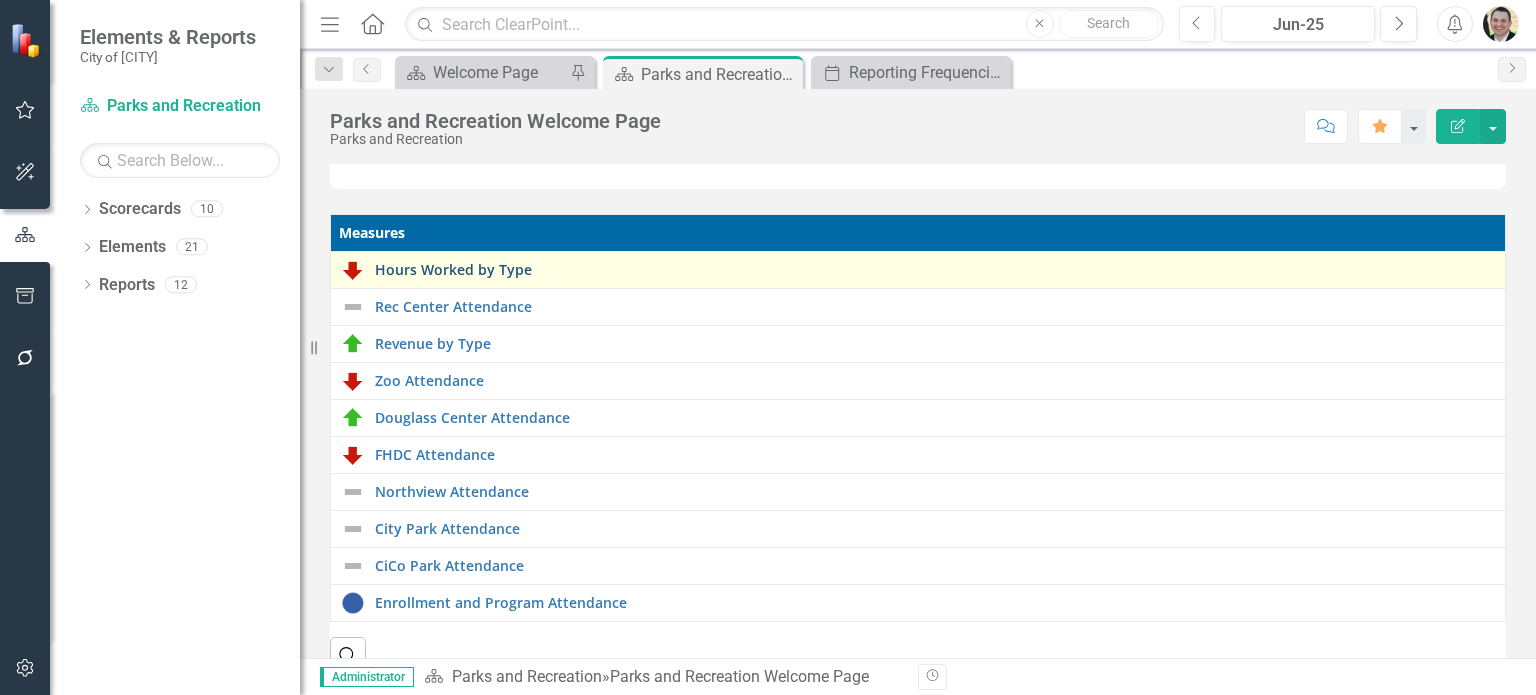 click on "Hours Worked by Type" at bounding box center [935, 269] 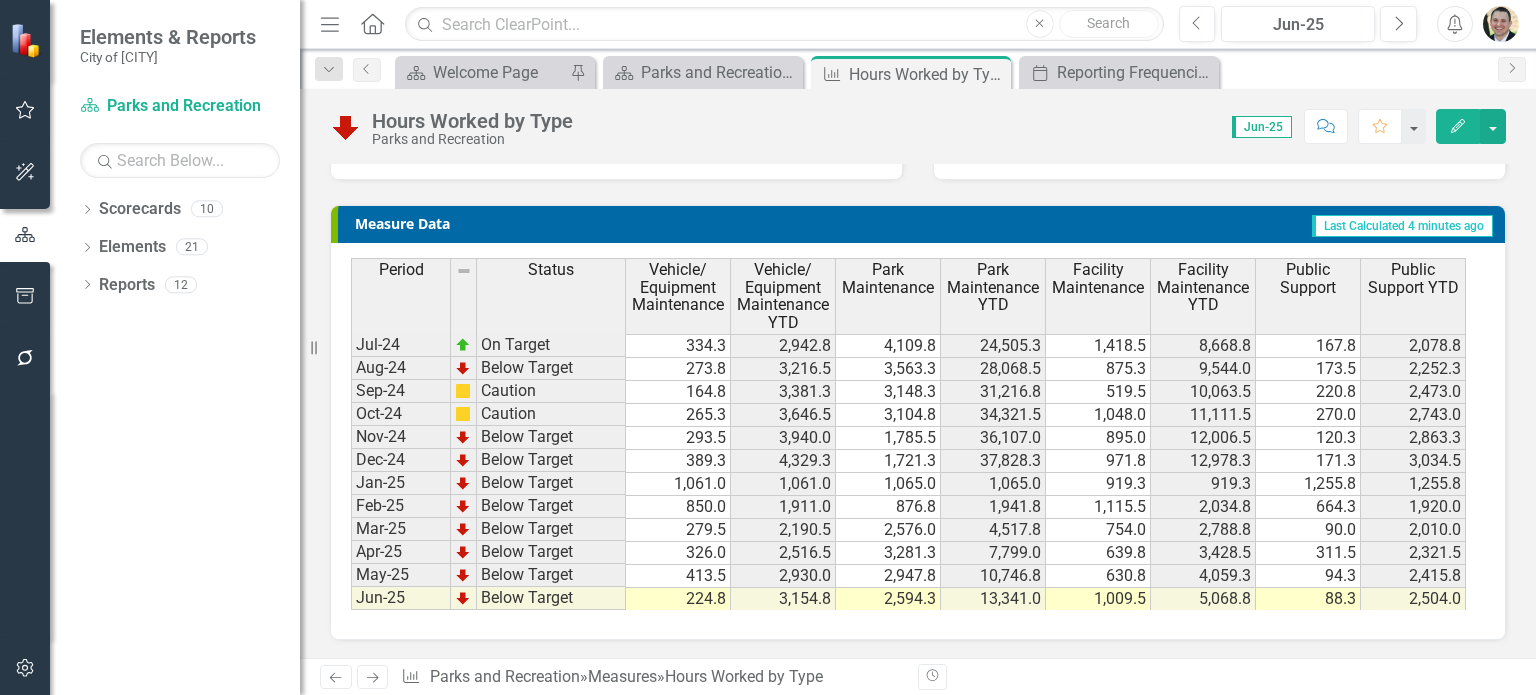 scroll, scrollTop: 0, scrollLeft: 0, axis: both 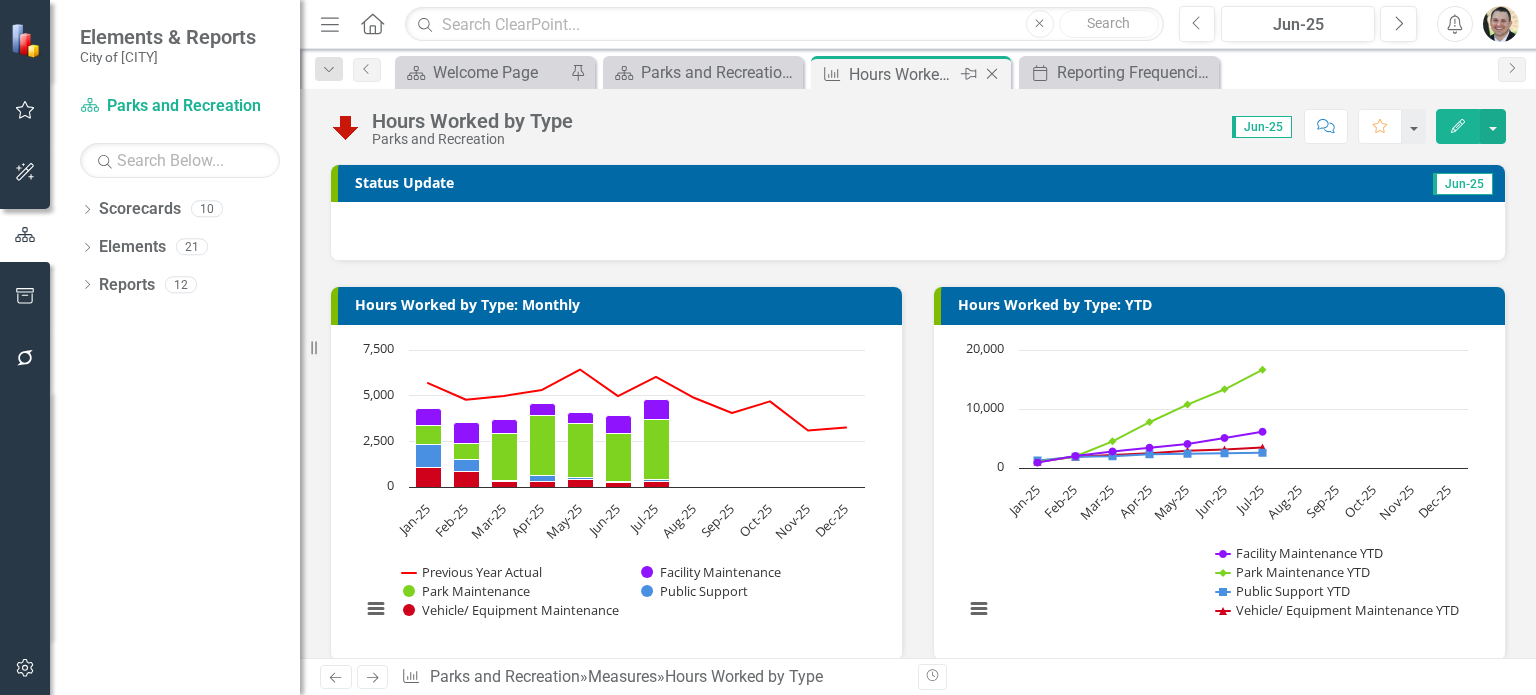 click on "Close" 